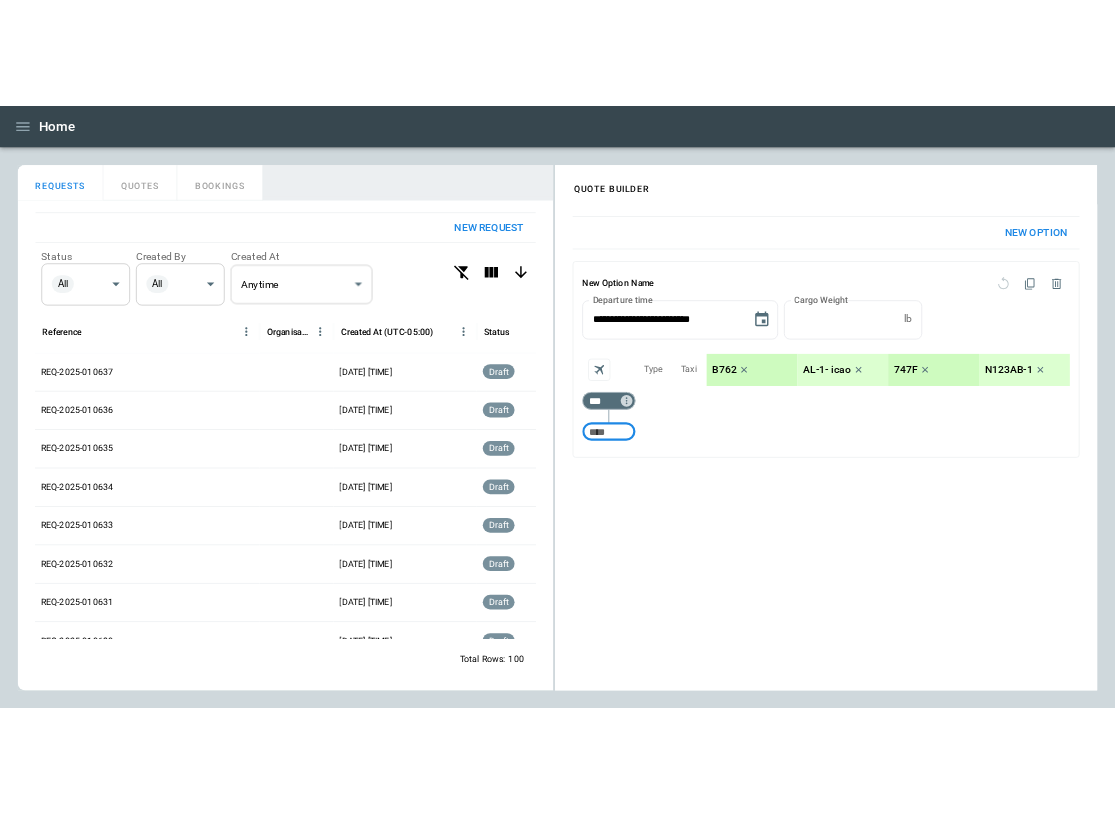 scroll, scrollTop: 0, scrollLeft: 0, axis: both 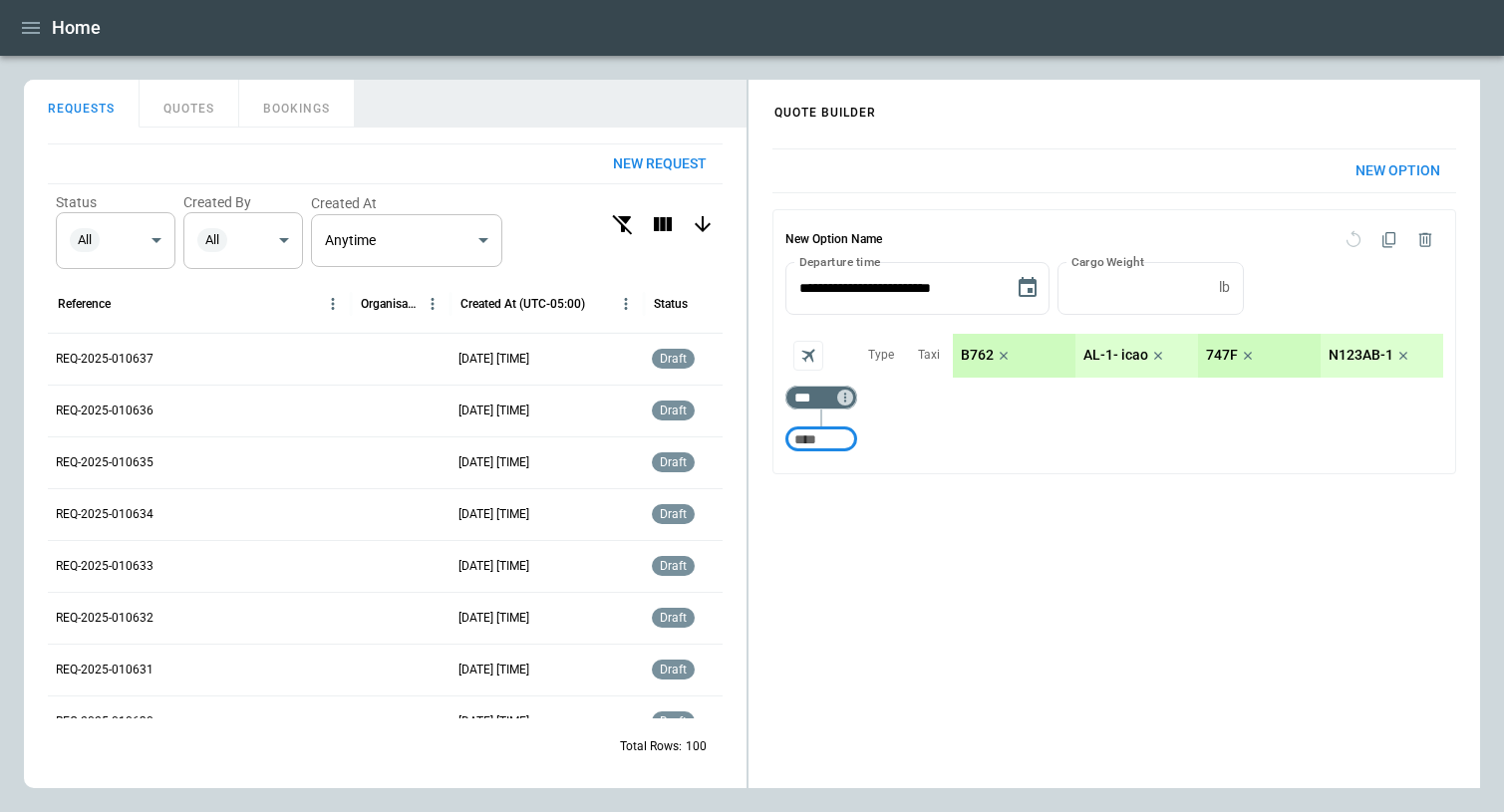 click on "QUOTES" at bounding box center [189, 104] 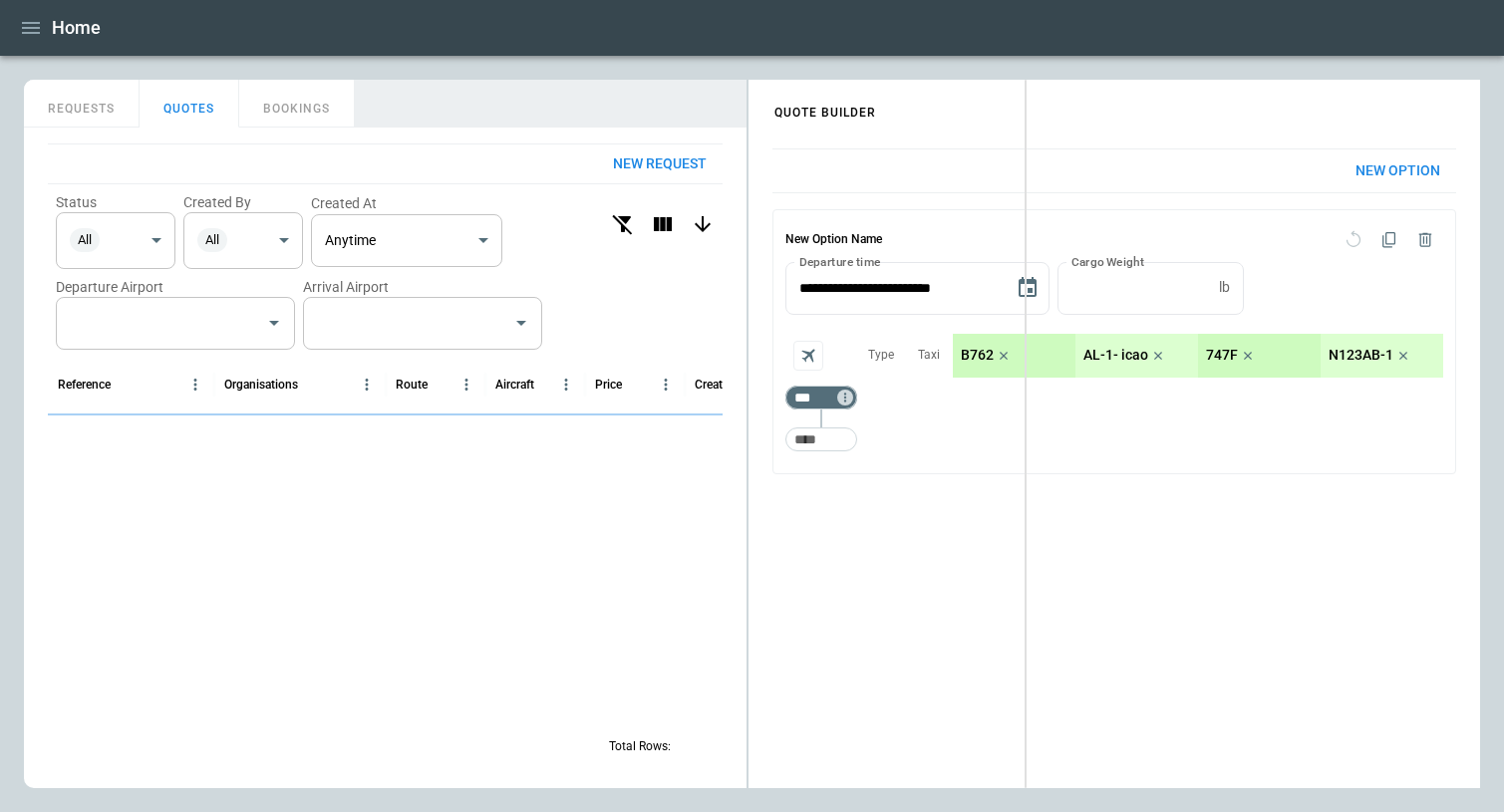 click on "**********" at bounding box center [752, 433] 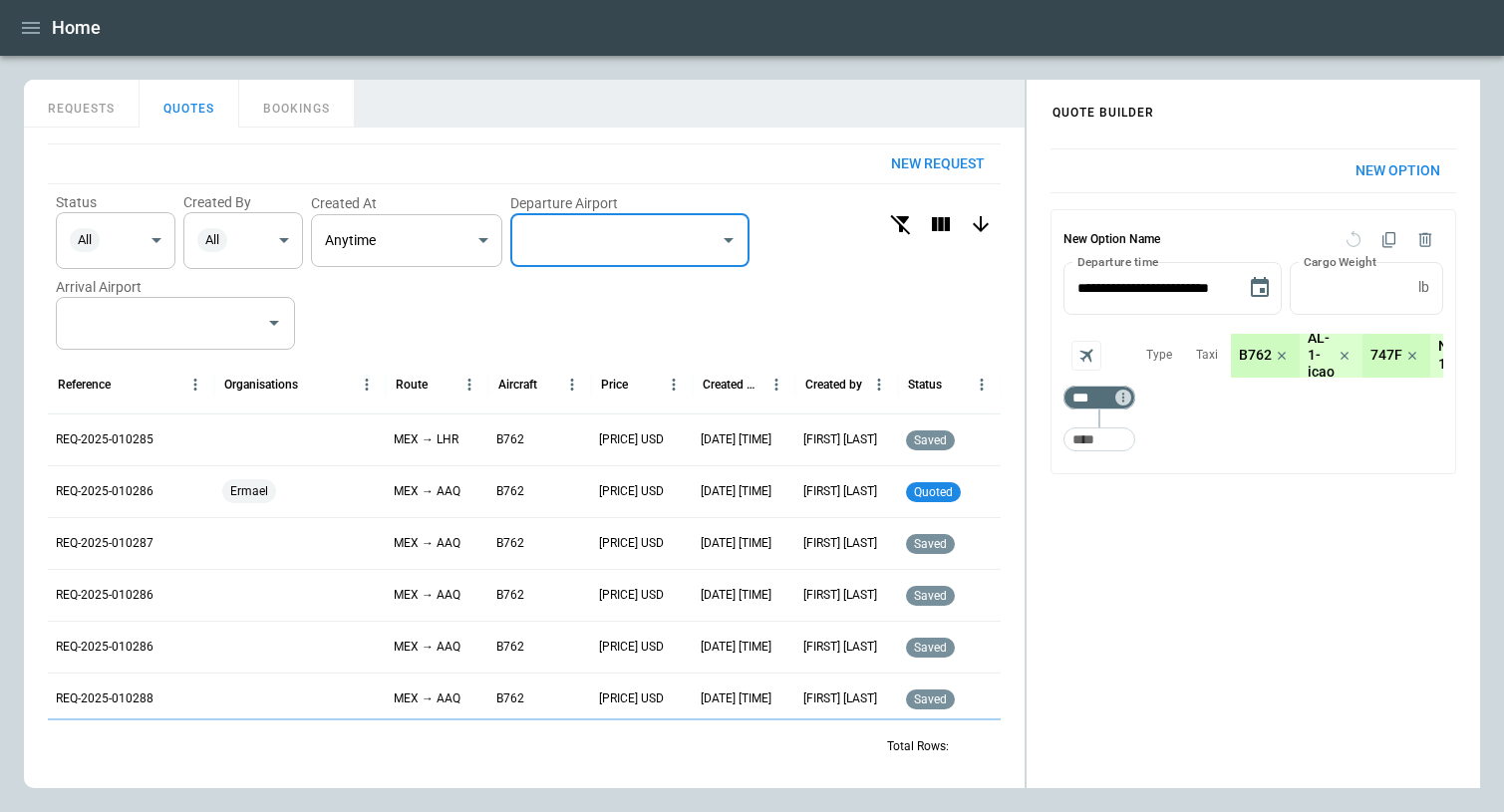 click at bounding box center [615, 240] 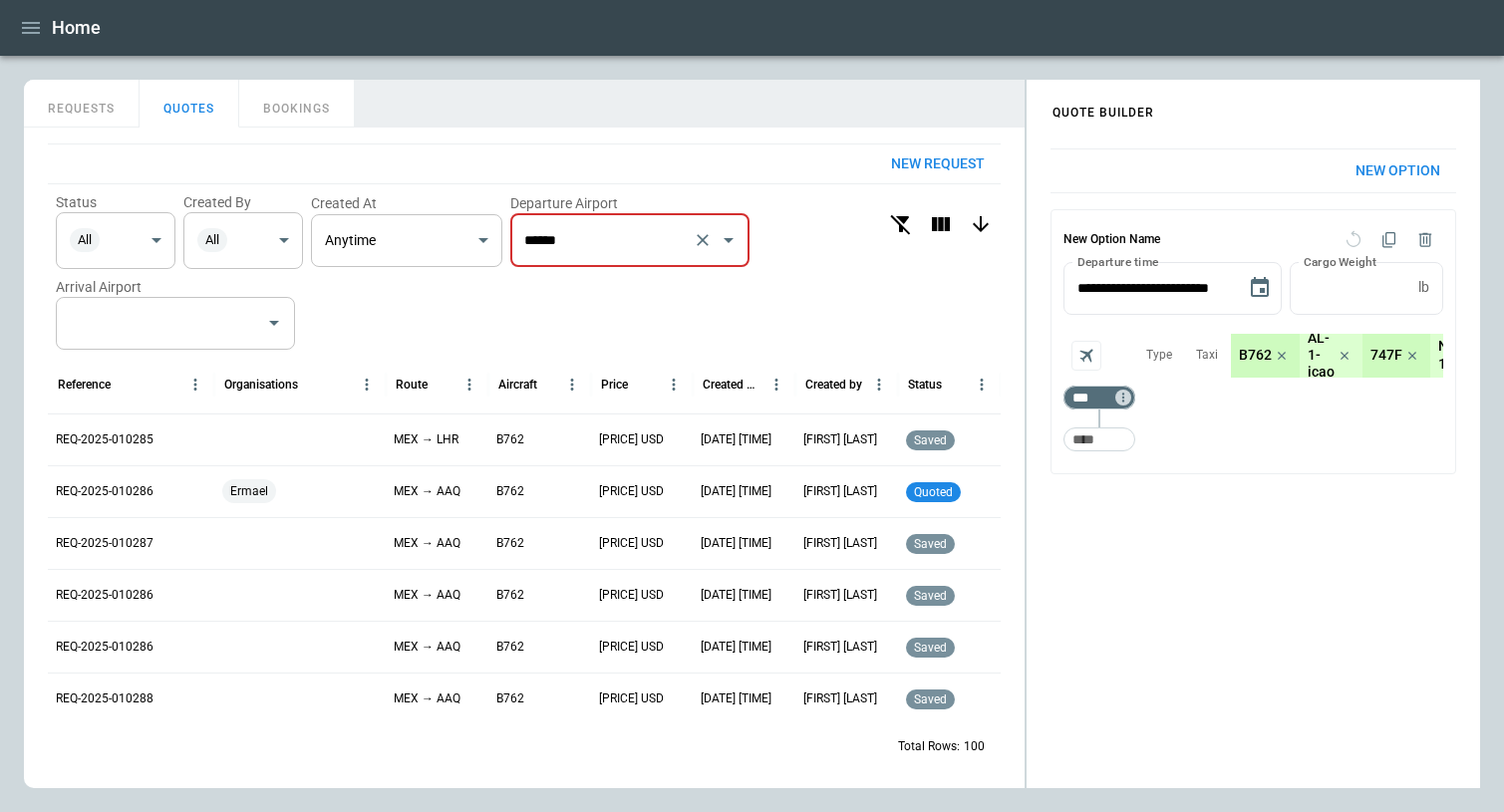 click on "******" at bounding box center (602, 240) 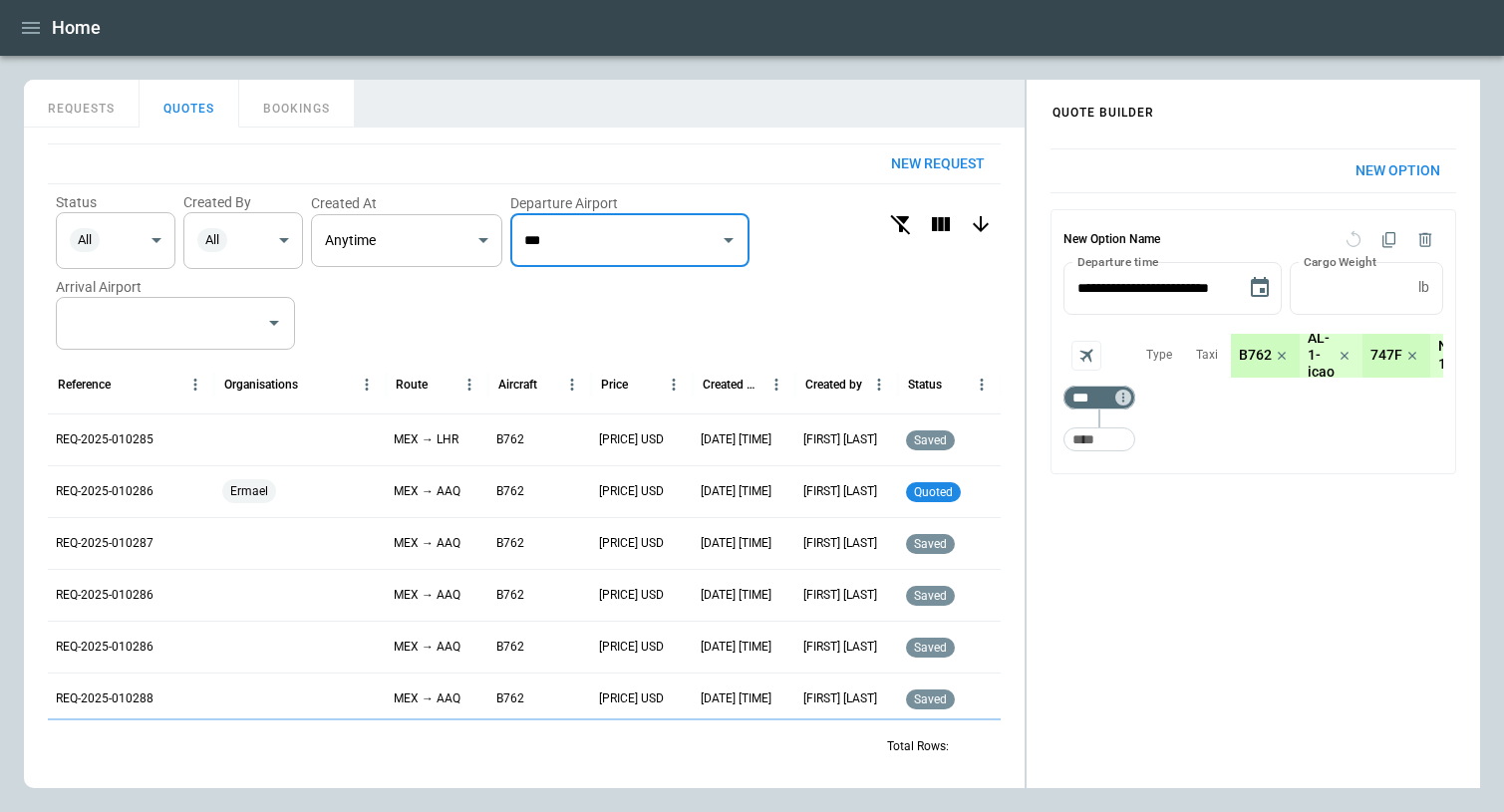 type on "***" 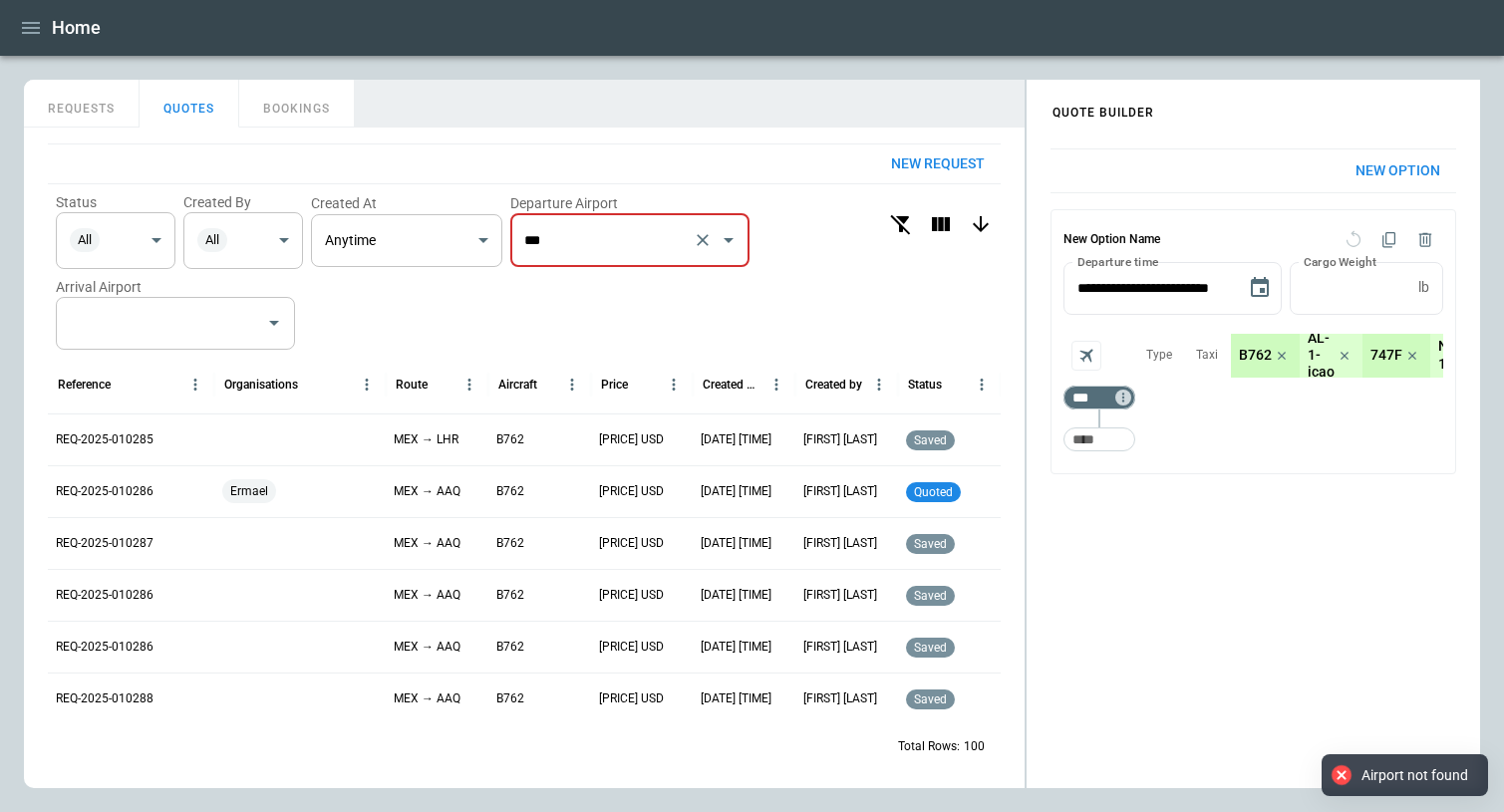 drag, startPoint x: 594, startPoint y: 228, endPoint x: 494, endPoint y: 228, distance: 100 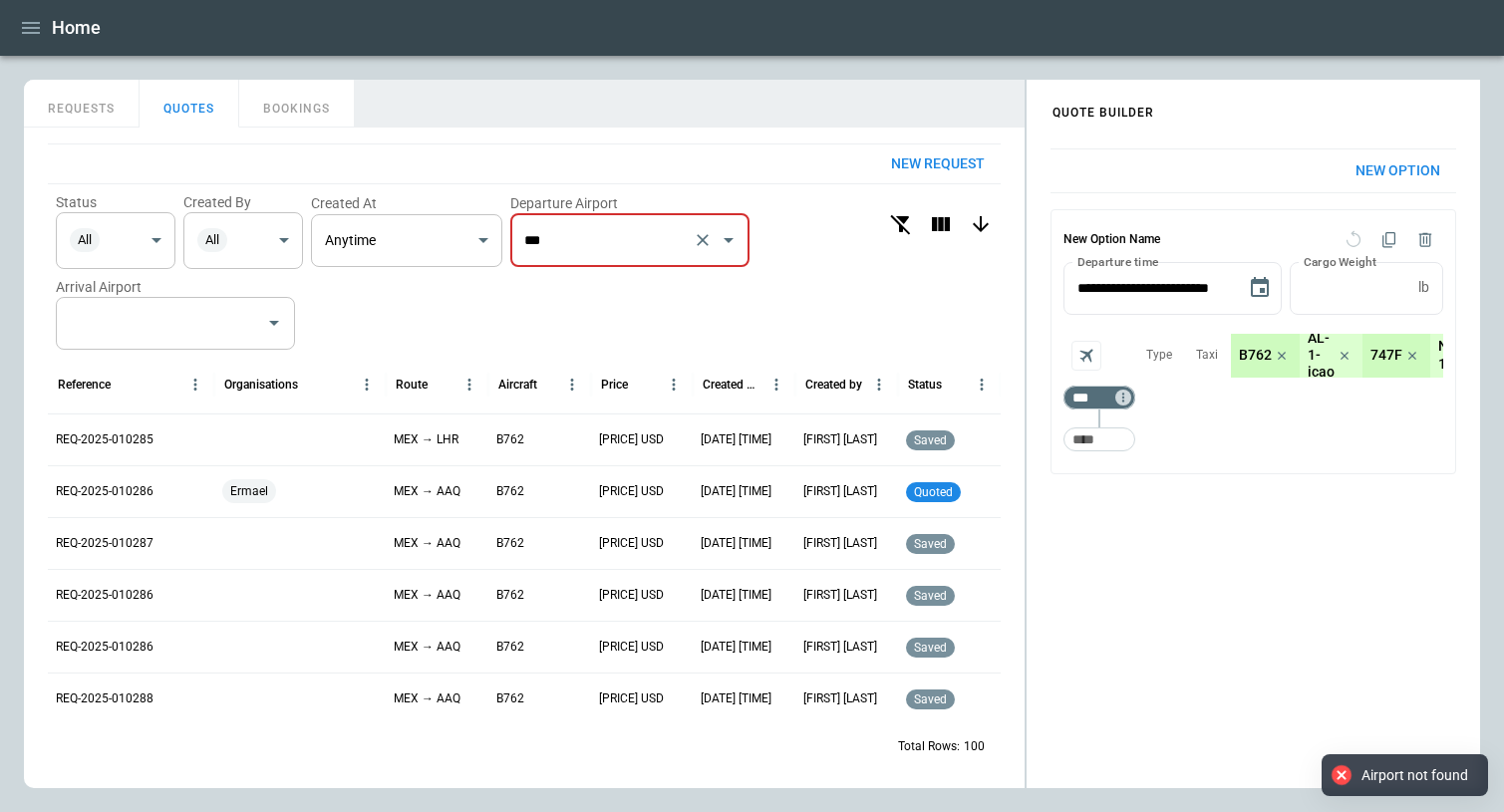 click at bounding box center [160, 323] 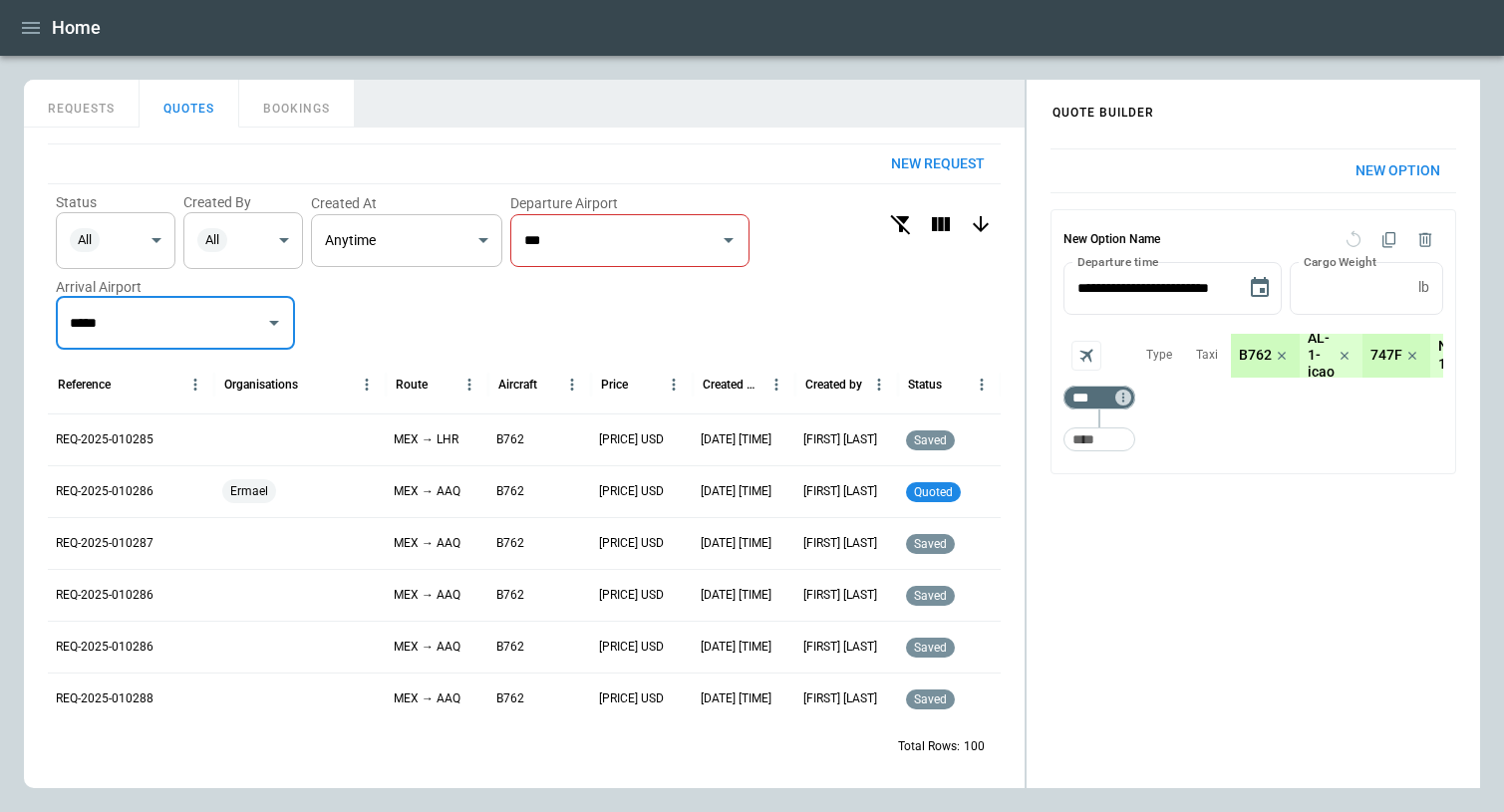 type on "****" 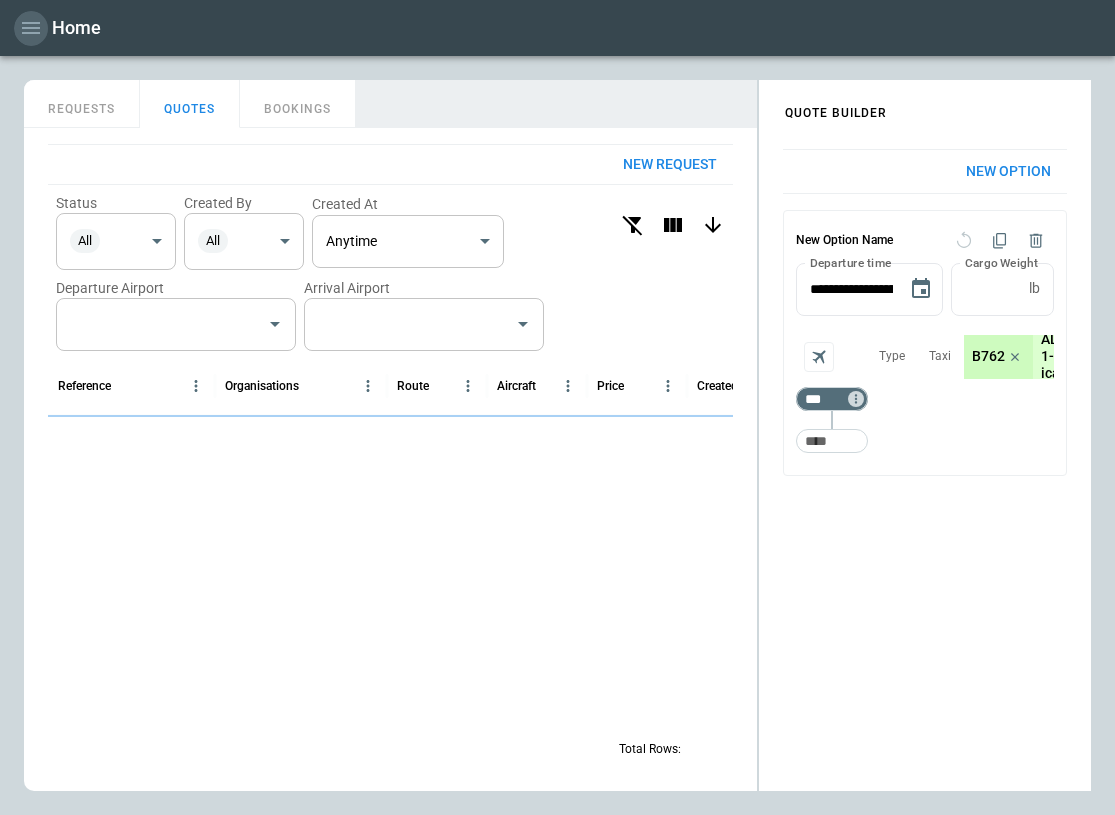 click at bounding box center (31, 28) 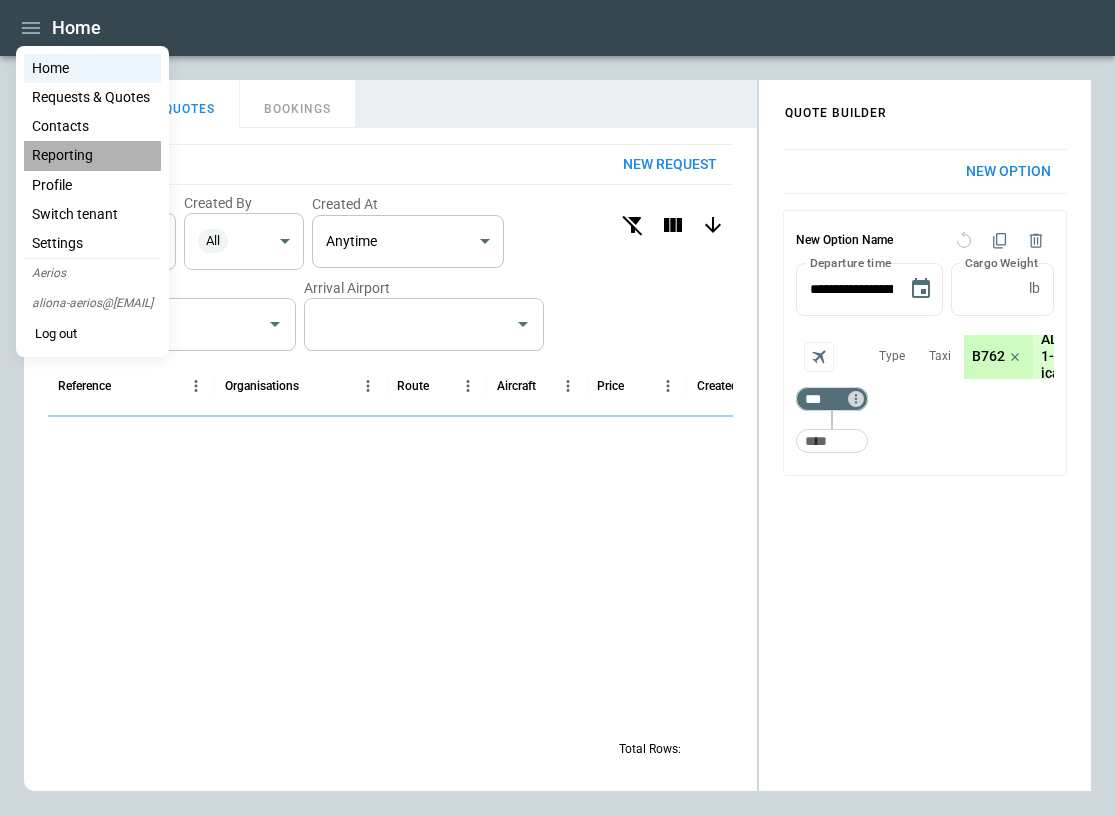 click on "Reporting" at bounding box center (92, 155) 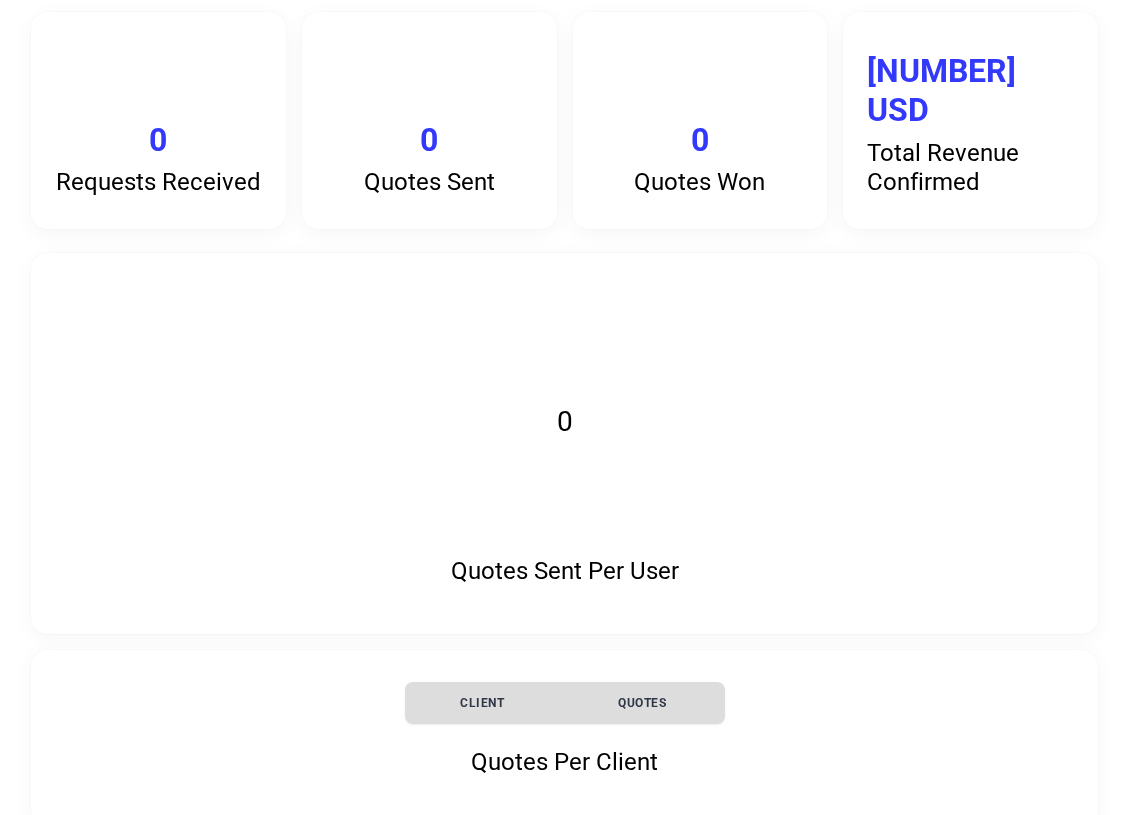 scroll, scrollTop: 0, scrollLeft: 0, axis: both 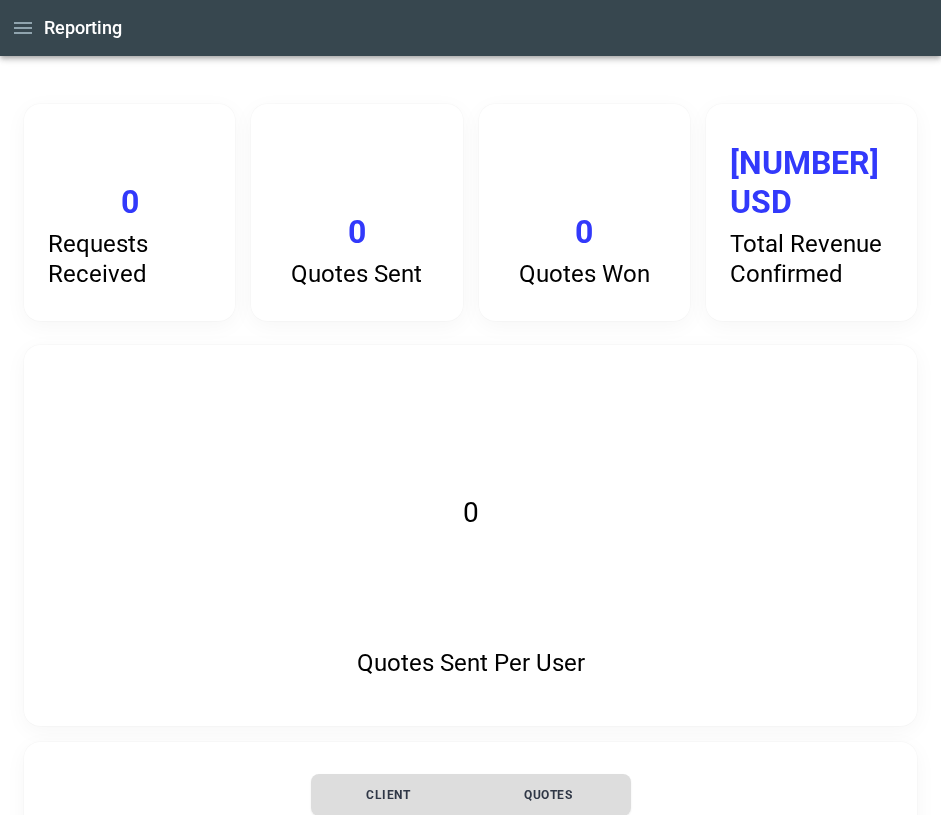 click at bounding box center [23, 28] 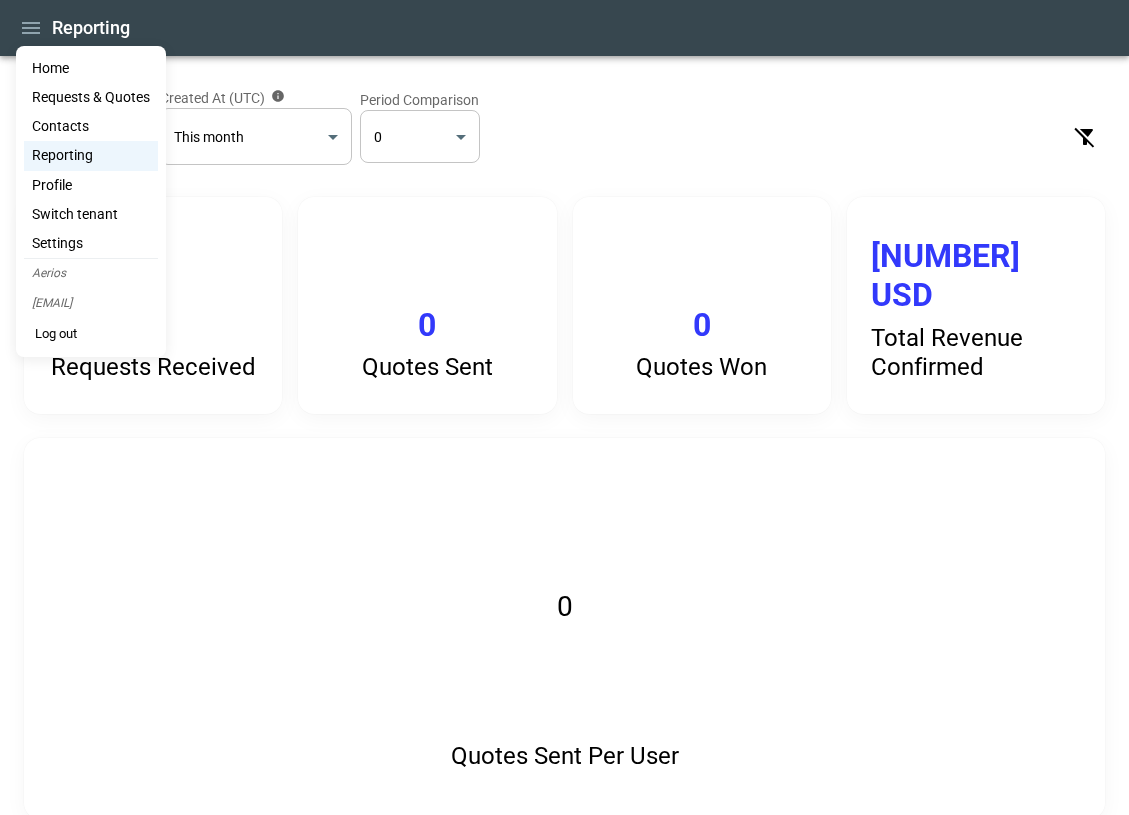 click on "Home" at bounding box center (91, 68) 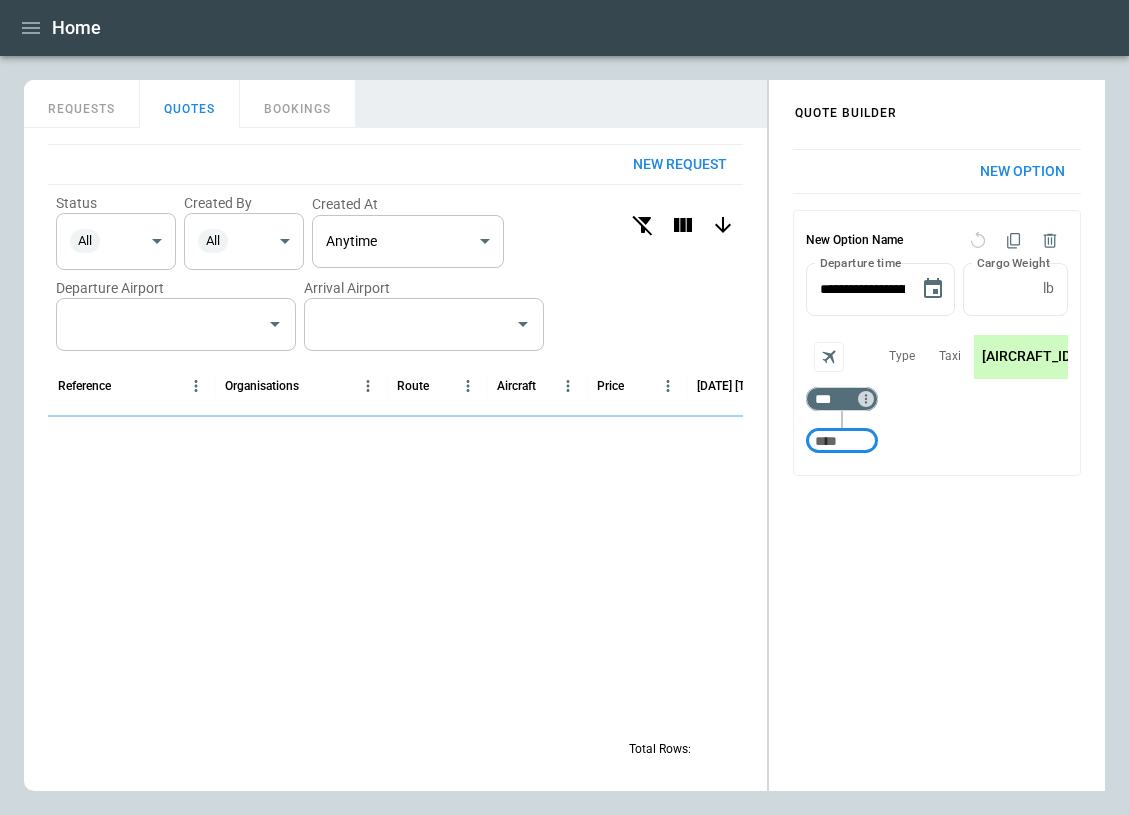 click at bounding box center [161, 324] 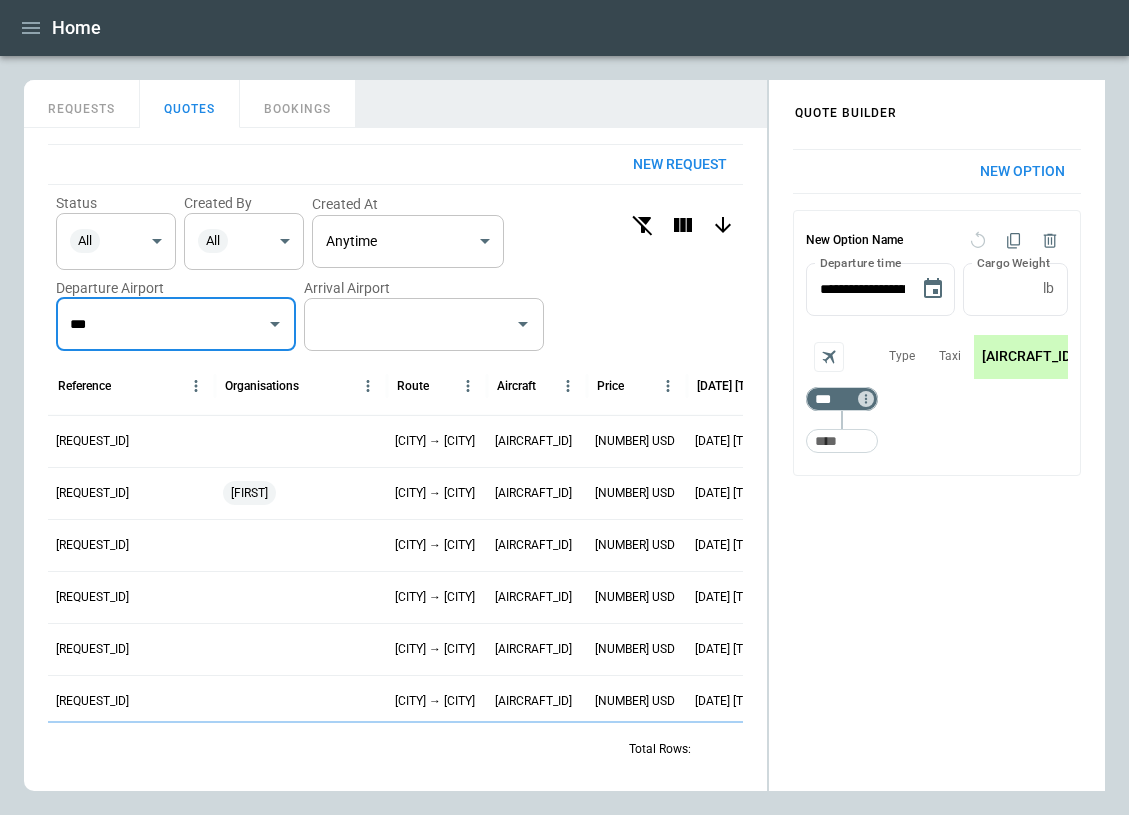 type on "***" 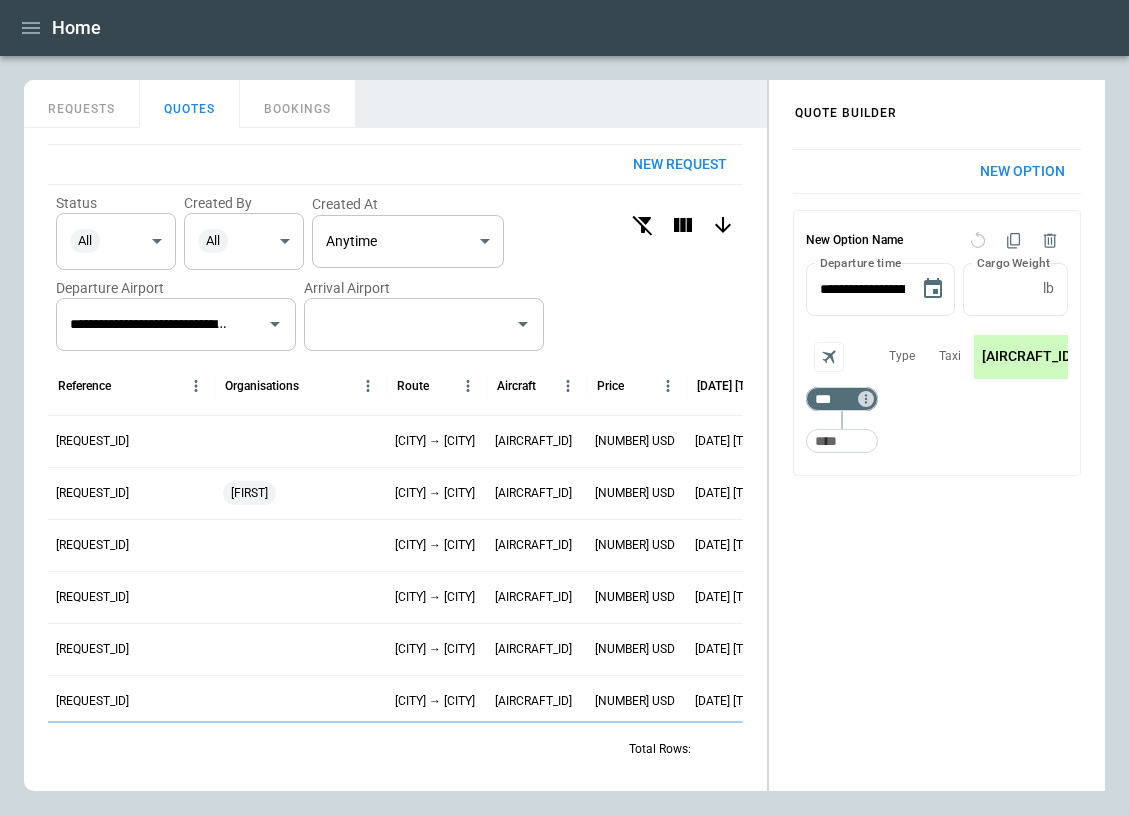 click at bounding box center [409, 324] 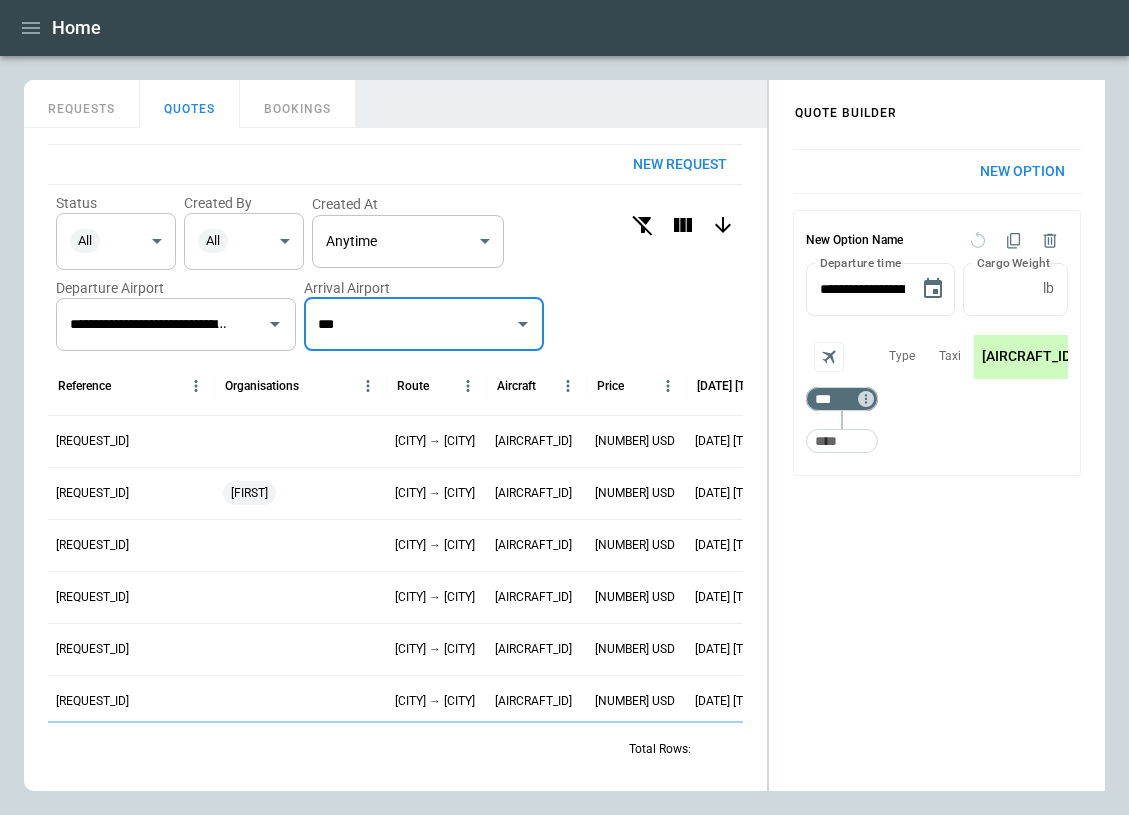 type on "***" 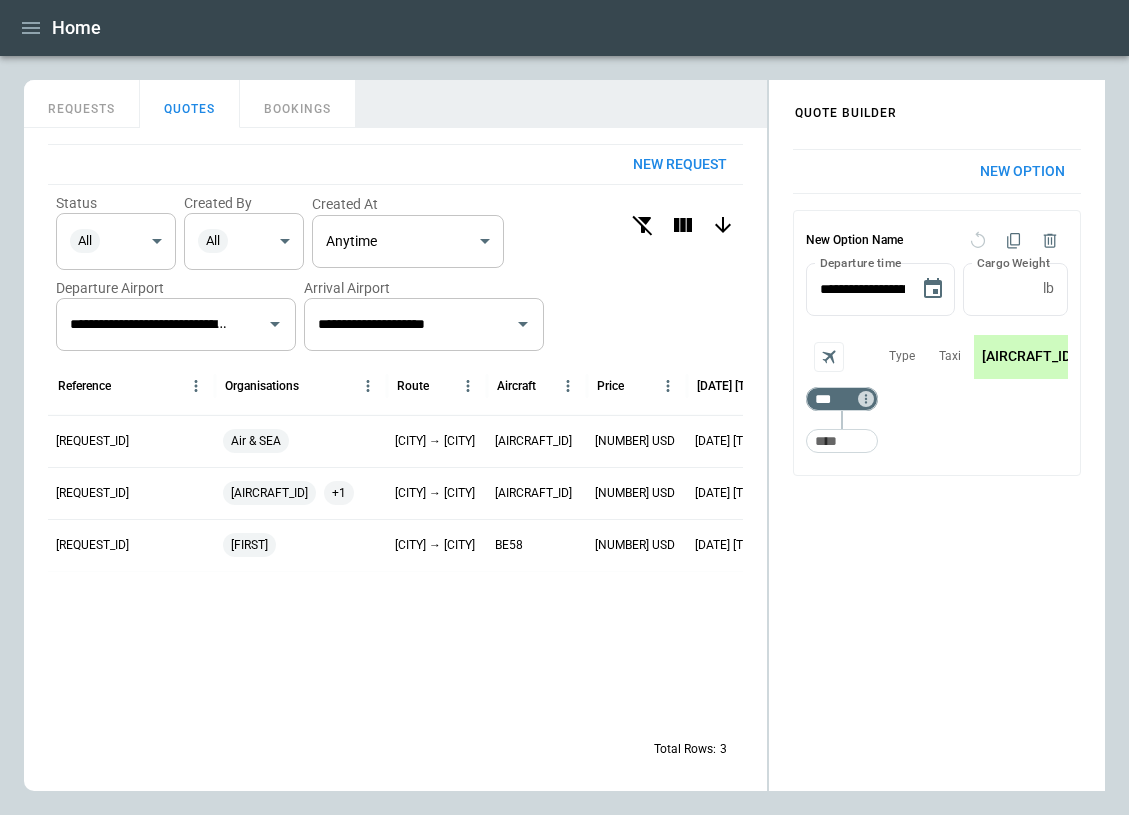 click at bounding box center [643, 225] 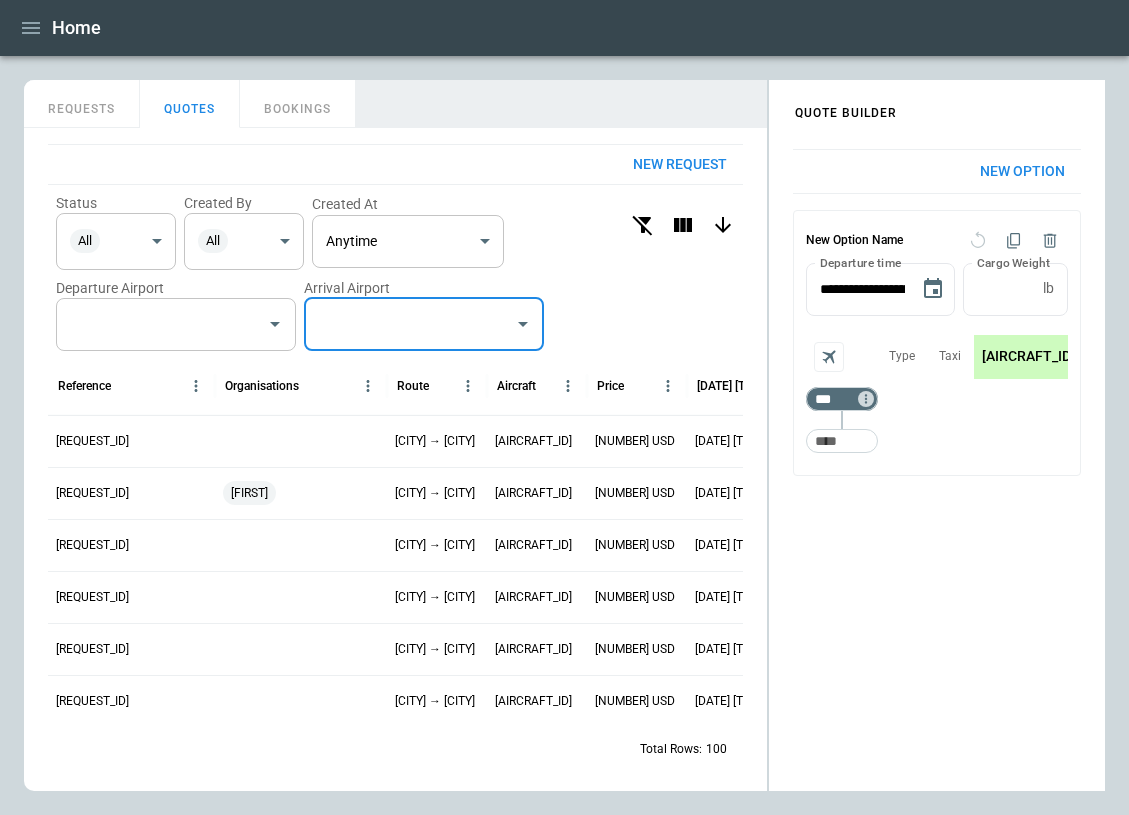 click at bounding box center [409, 324] 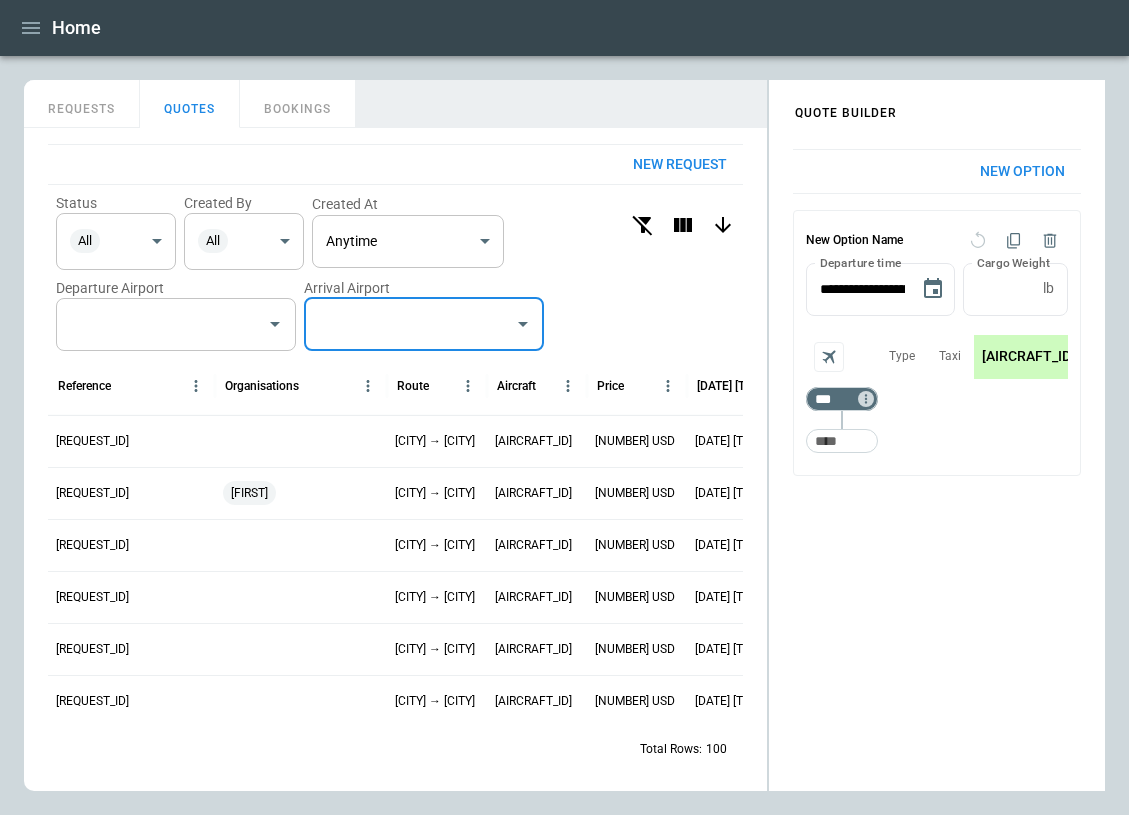 click at bounding box center [409, 324] 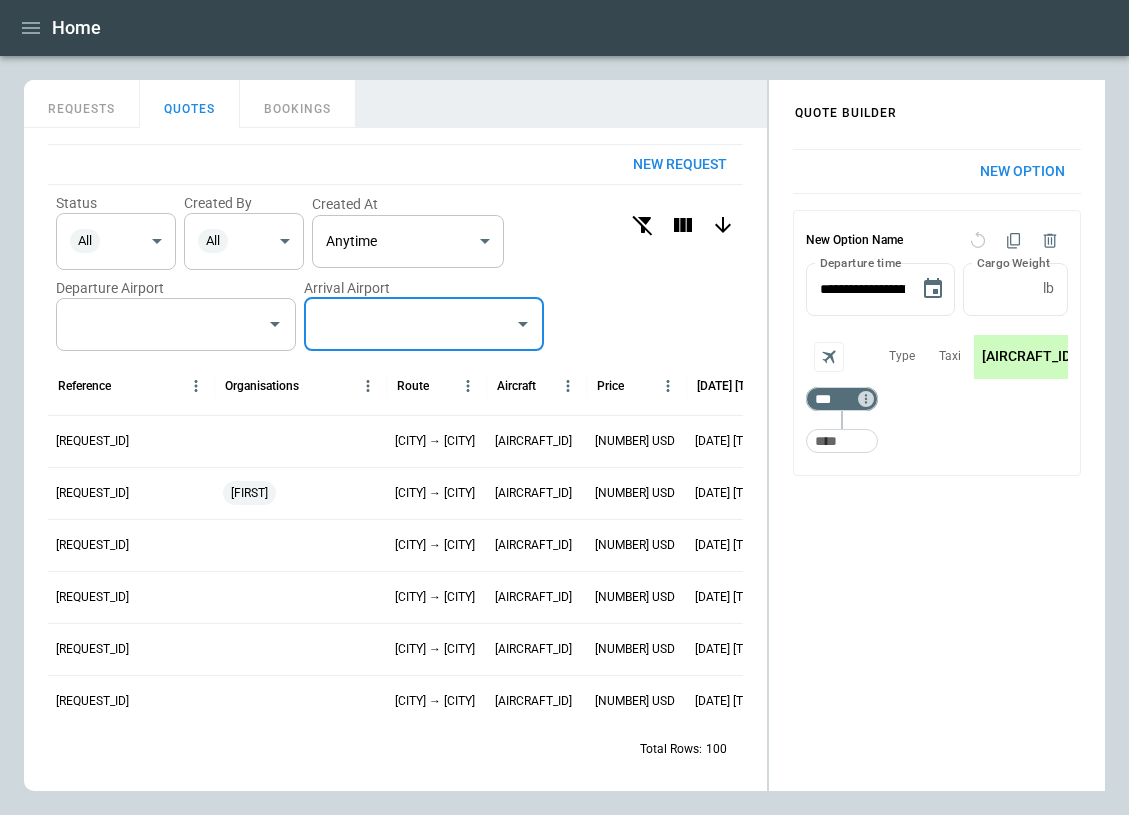 click on "​" at bounding box center [176, 324] 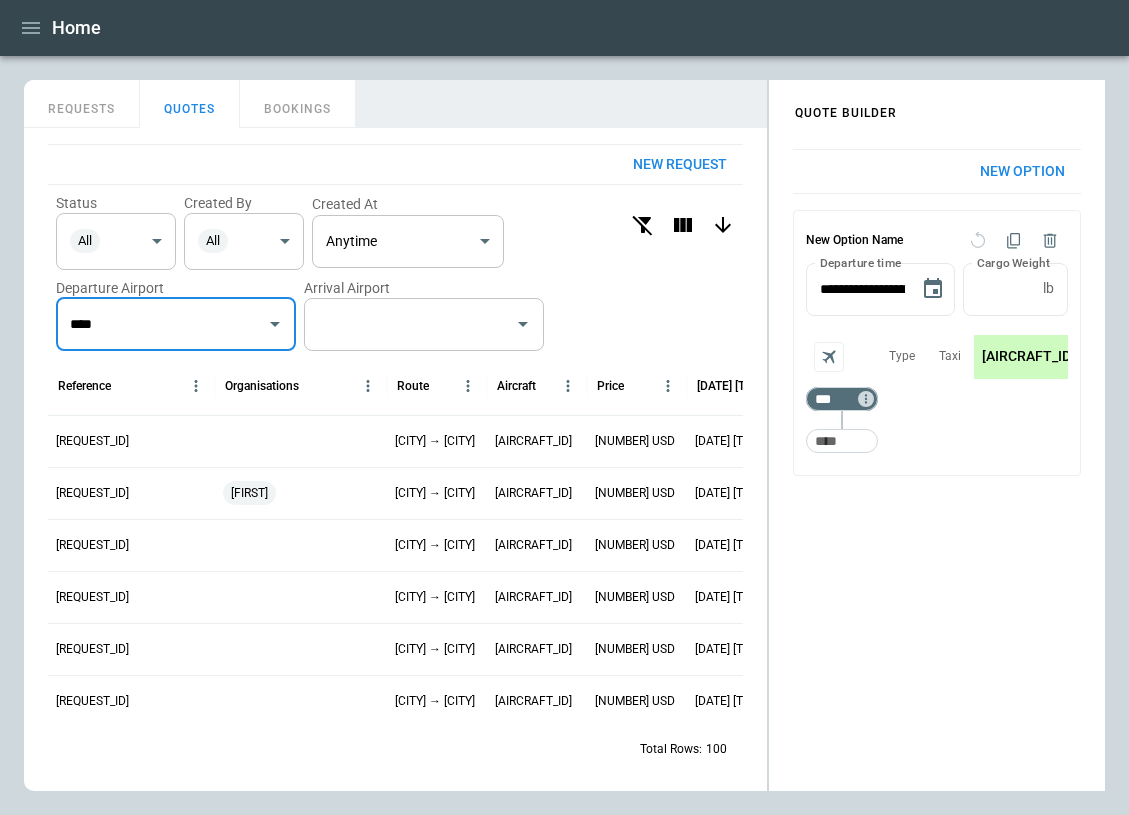 type on "****" 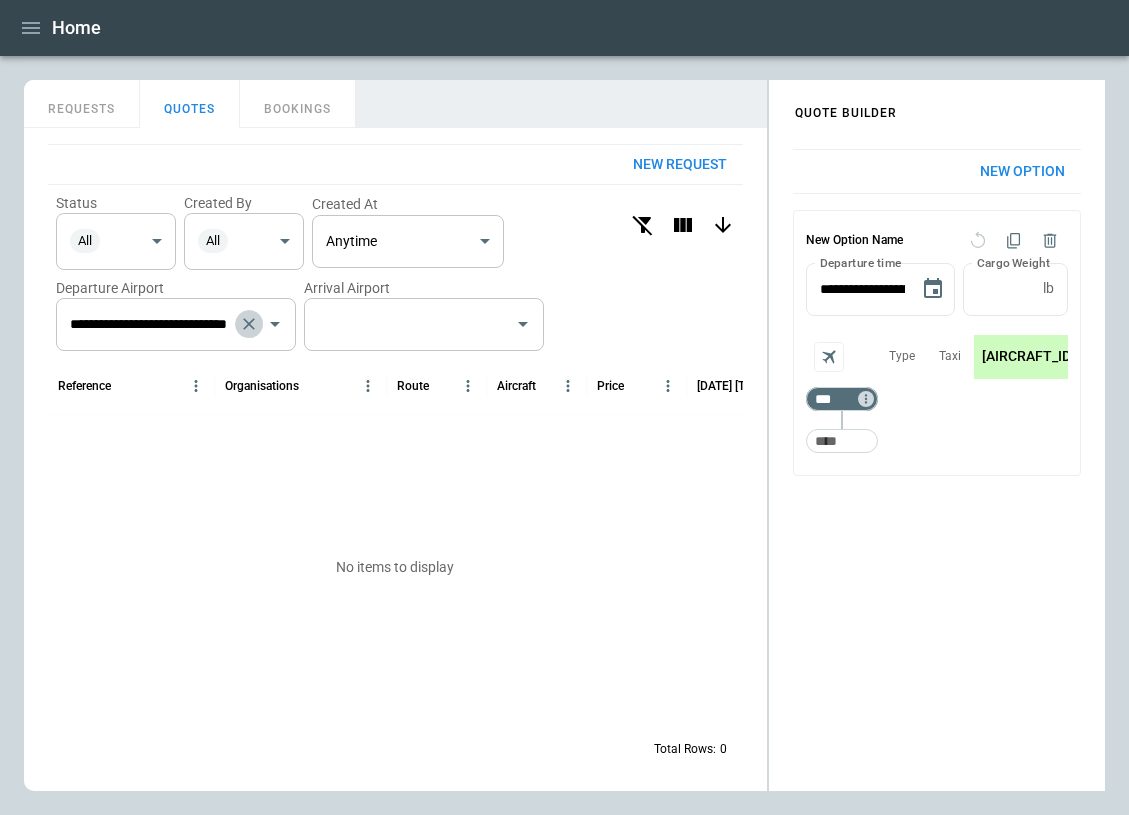 click at bounding box center [249, 324] 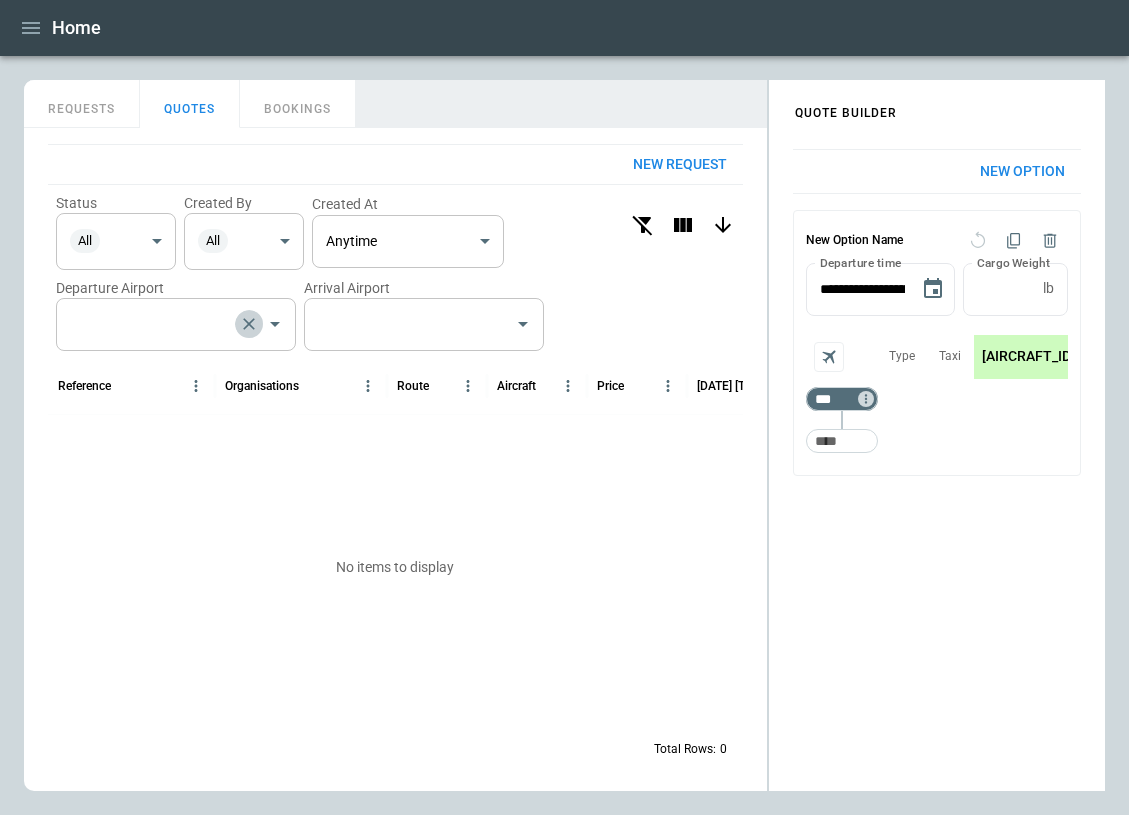 scroll, scrollTop: 0, scrollLeft: 0, axis: both 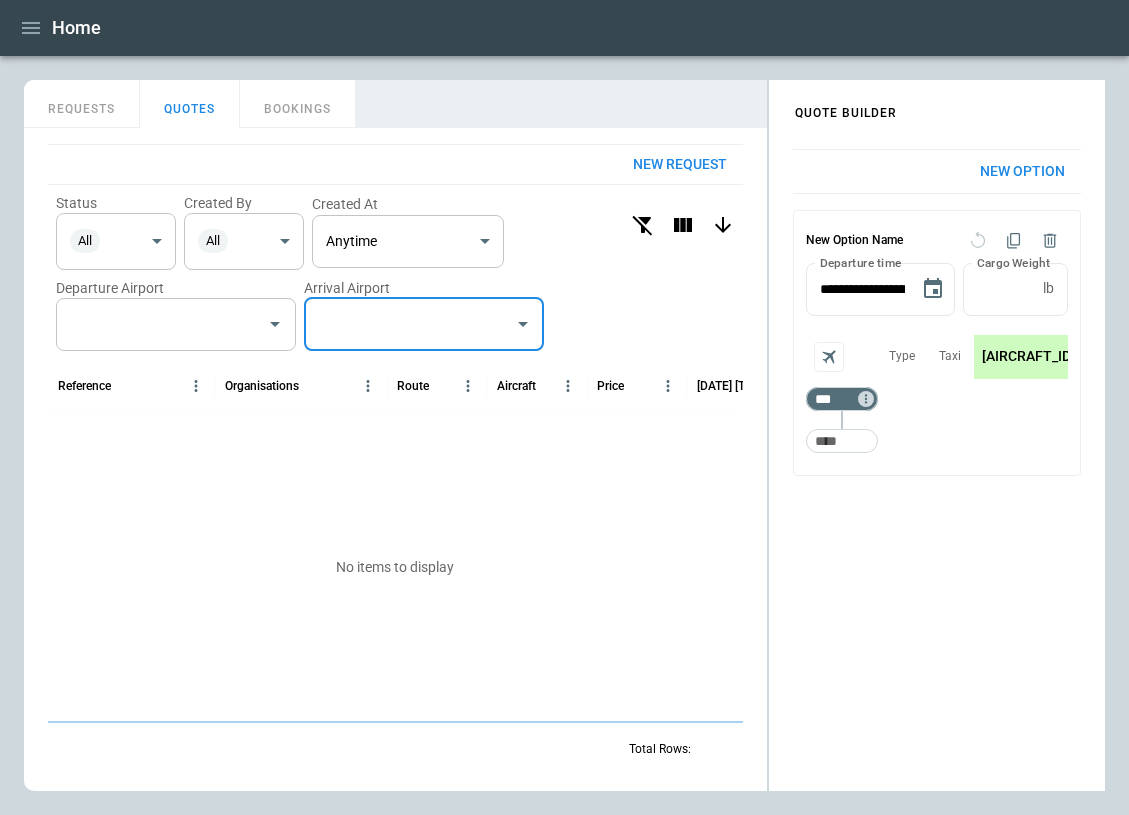 click at bounding box center [409, 324] 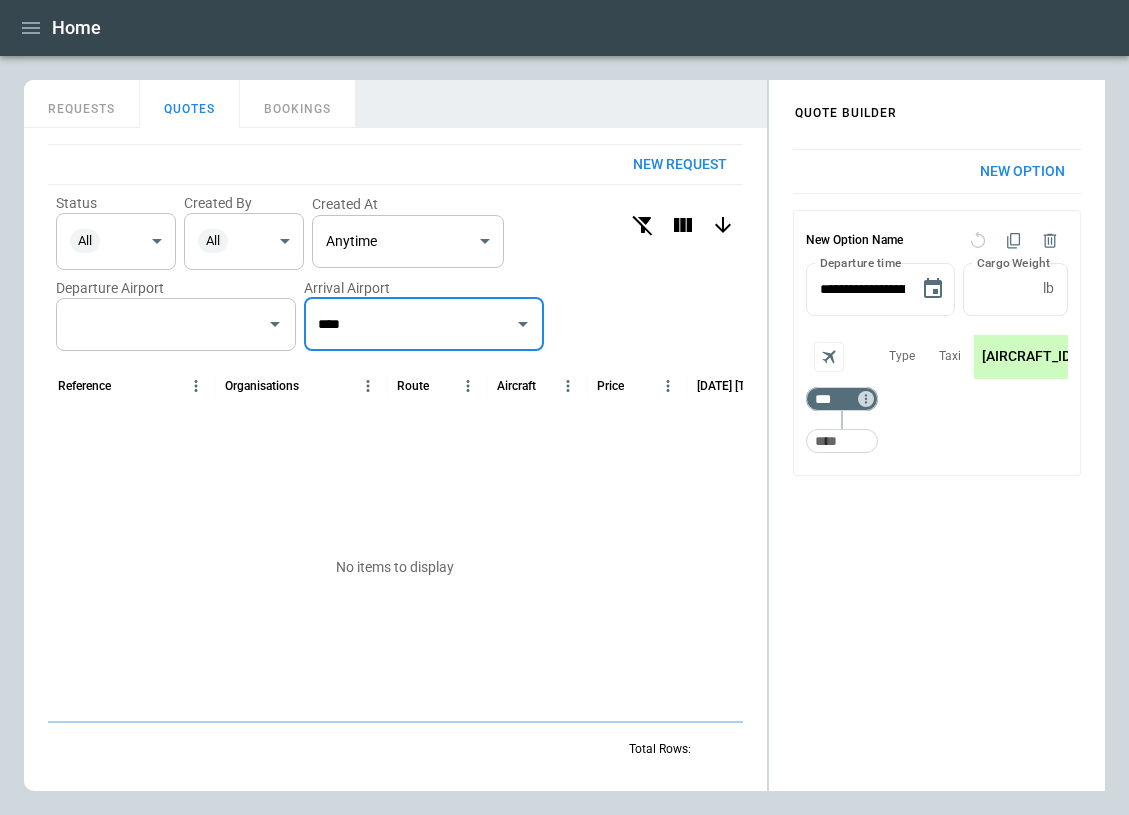 type on "****" 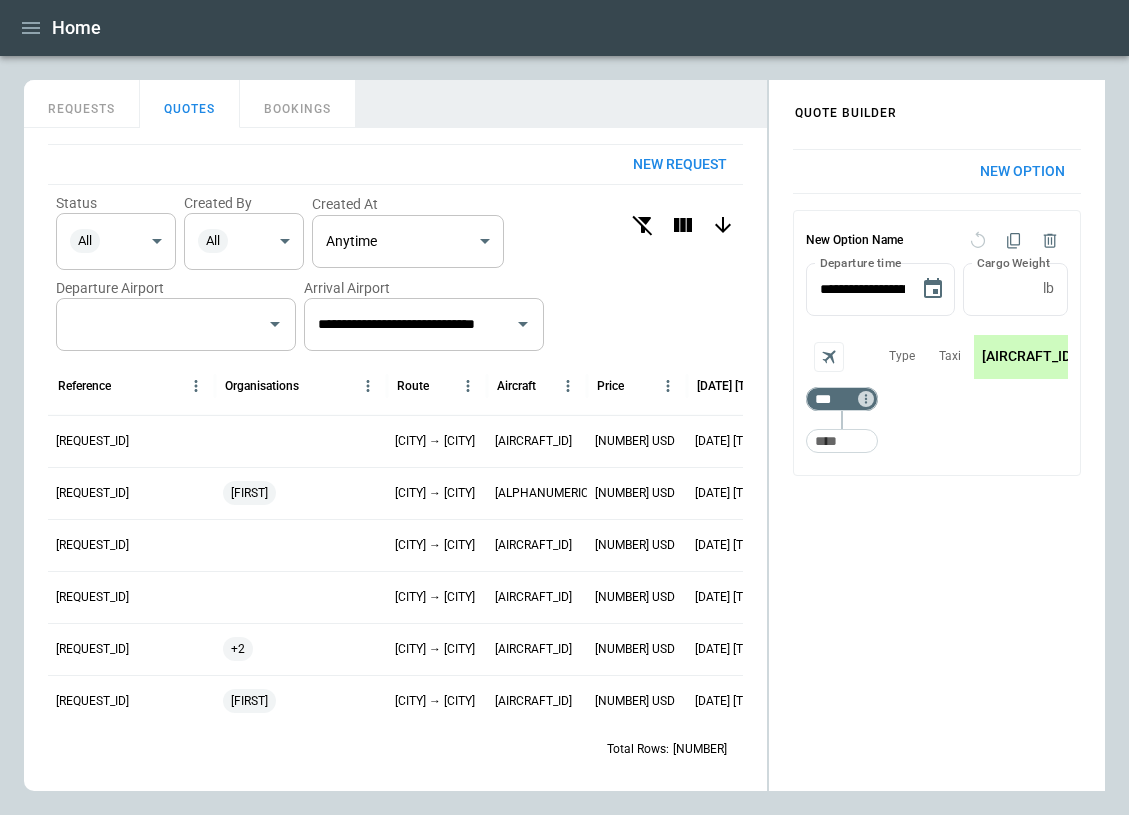 scroll, scrollTop: 260, scrollLeft: 0, axis: vertical 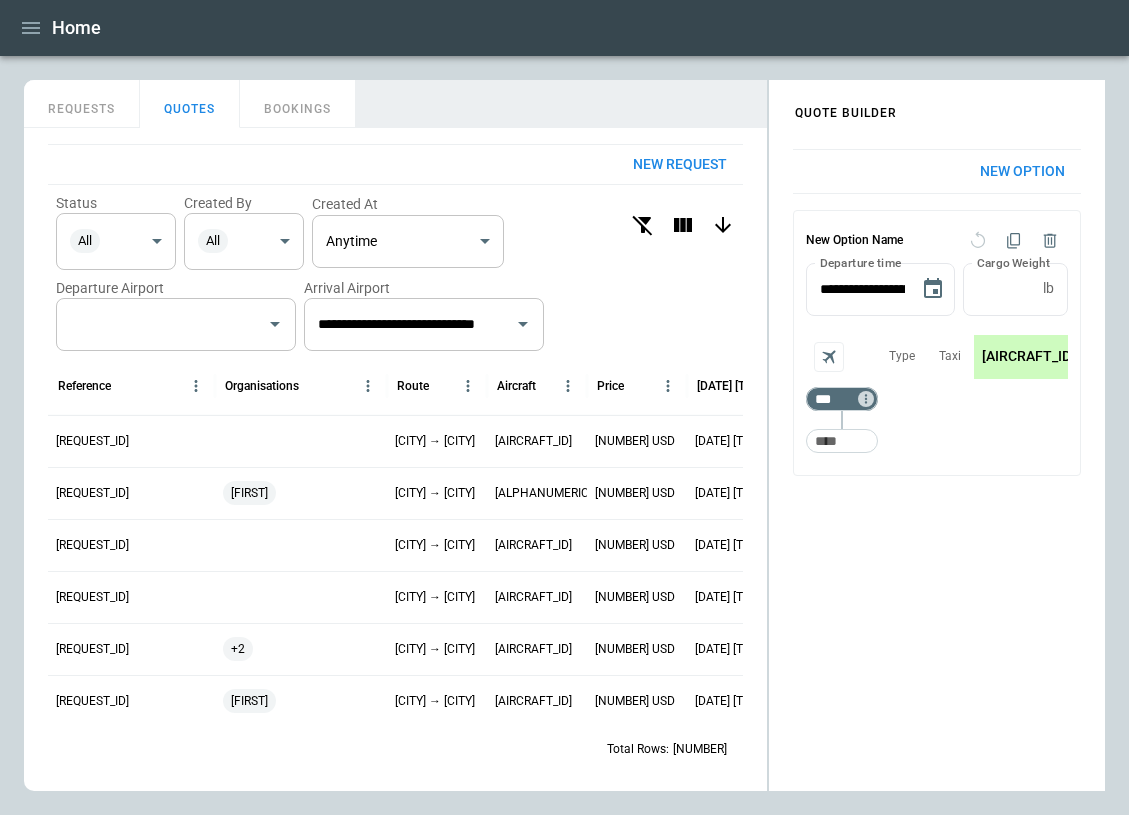 click on "REQUESTS" at bounding box center [82, 104] 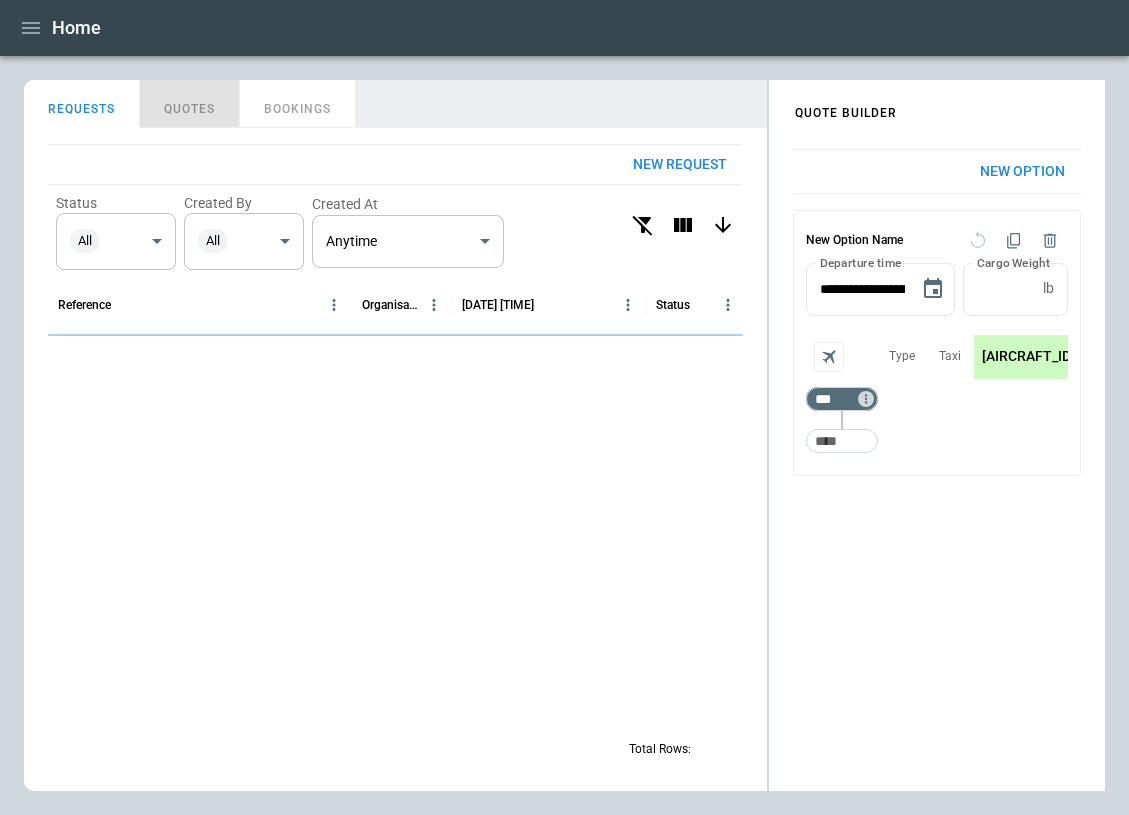 click on "QUOTES" at bounding box center (190, 104) 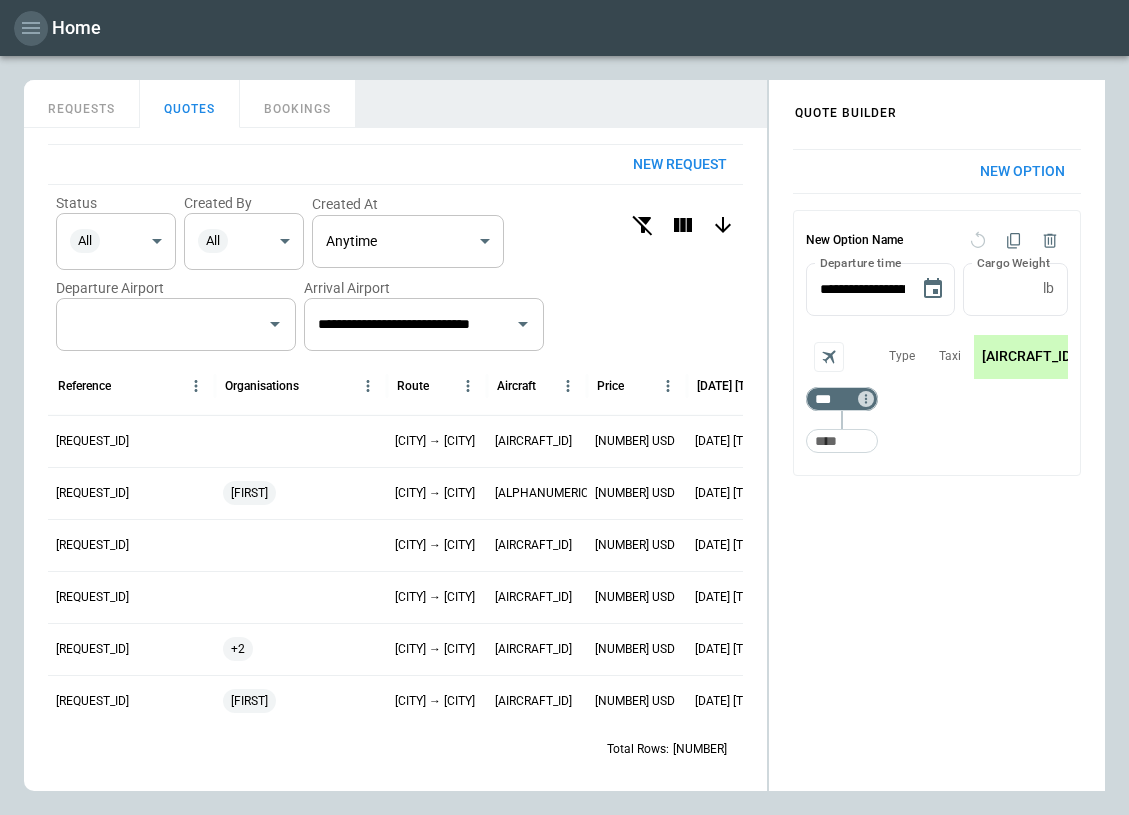 click at bounding box center [31, 28] 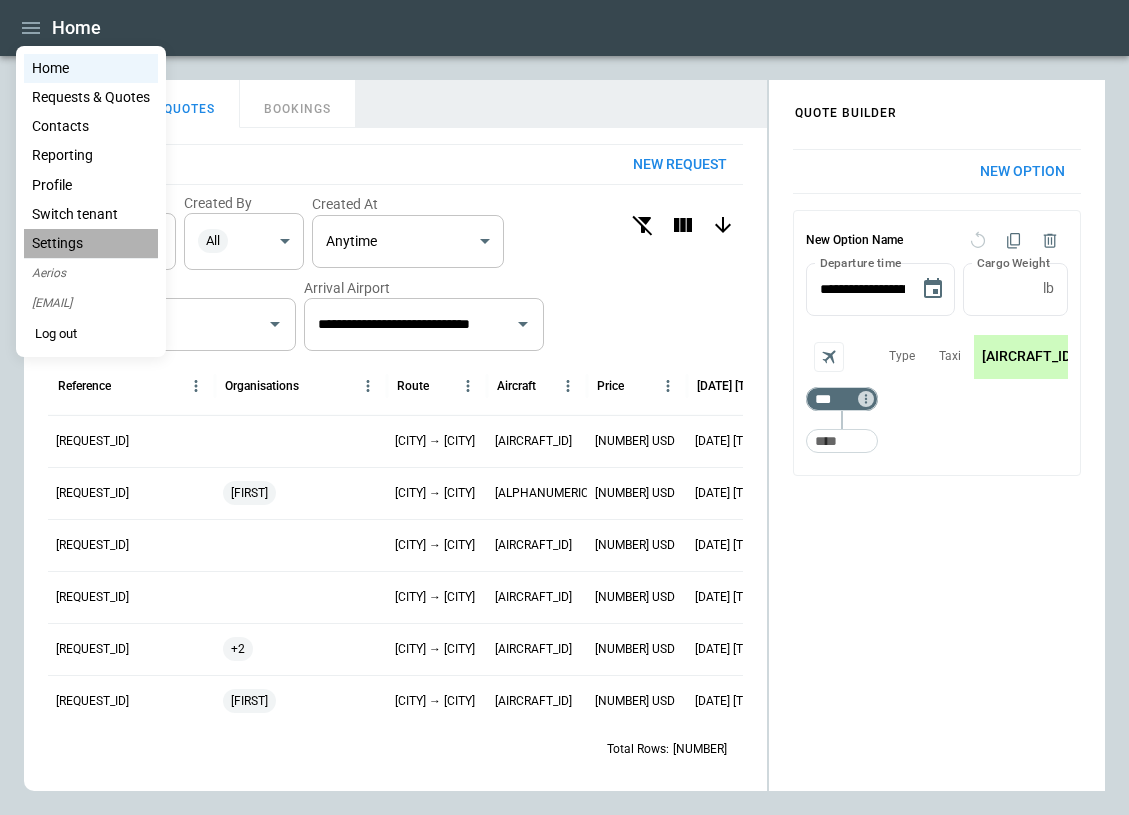 click on "Settings" at bounding box center [91, 243] 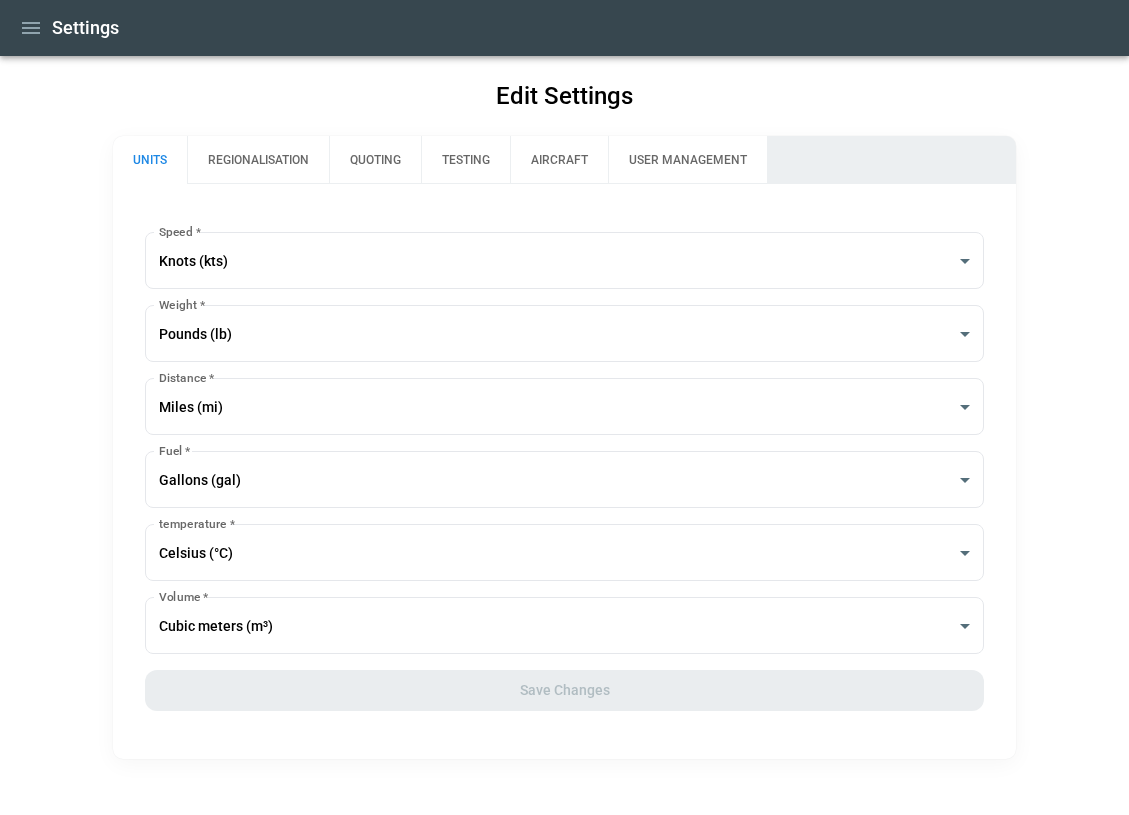 click on "QUOTING" at bounding box center (375, 160) 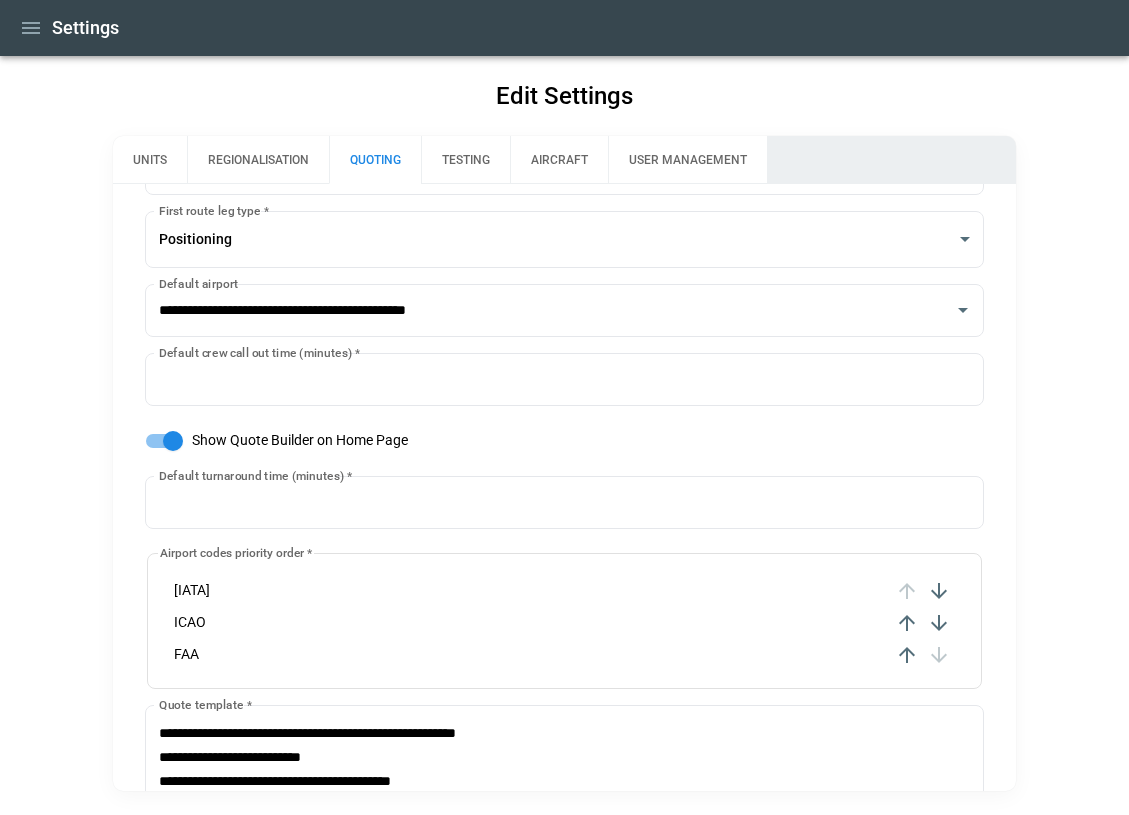 scroll, scrollTop: 168, scrollLeft: 0, axis: vertical 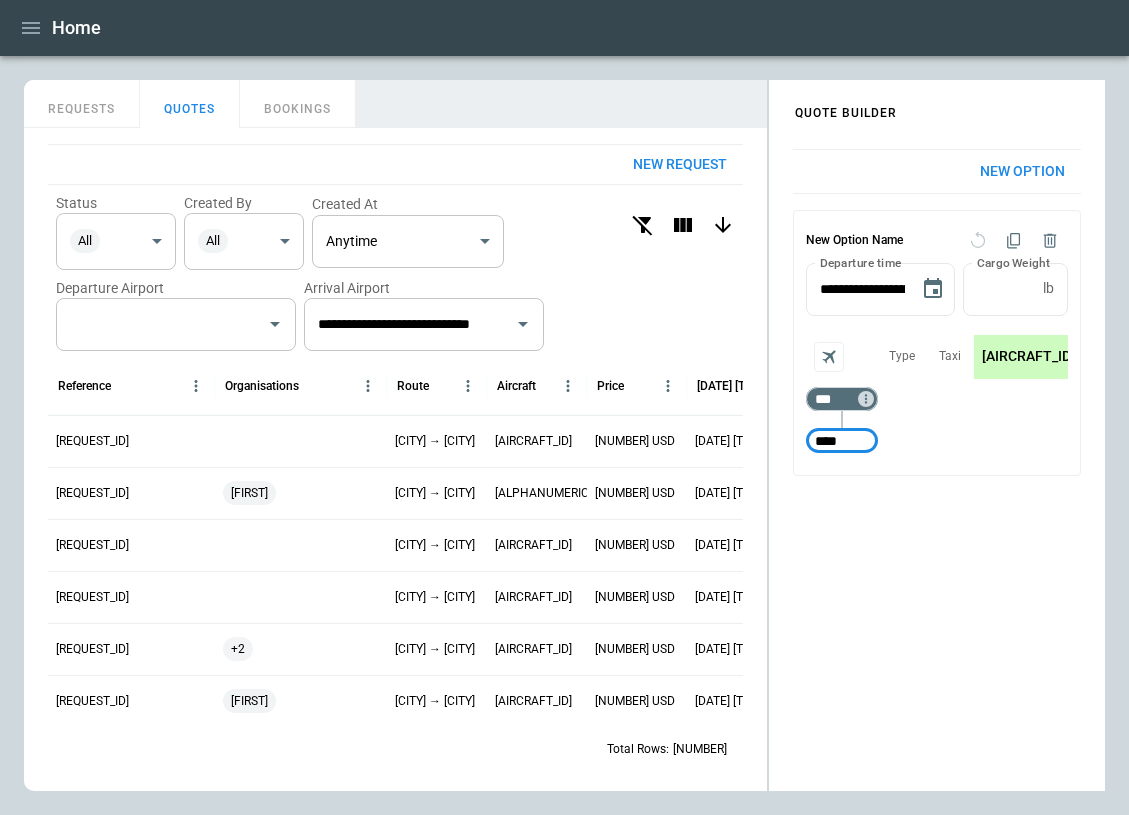 type on "****" 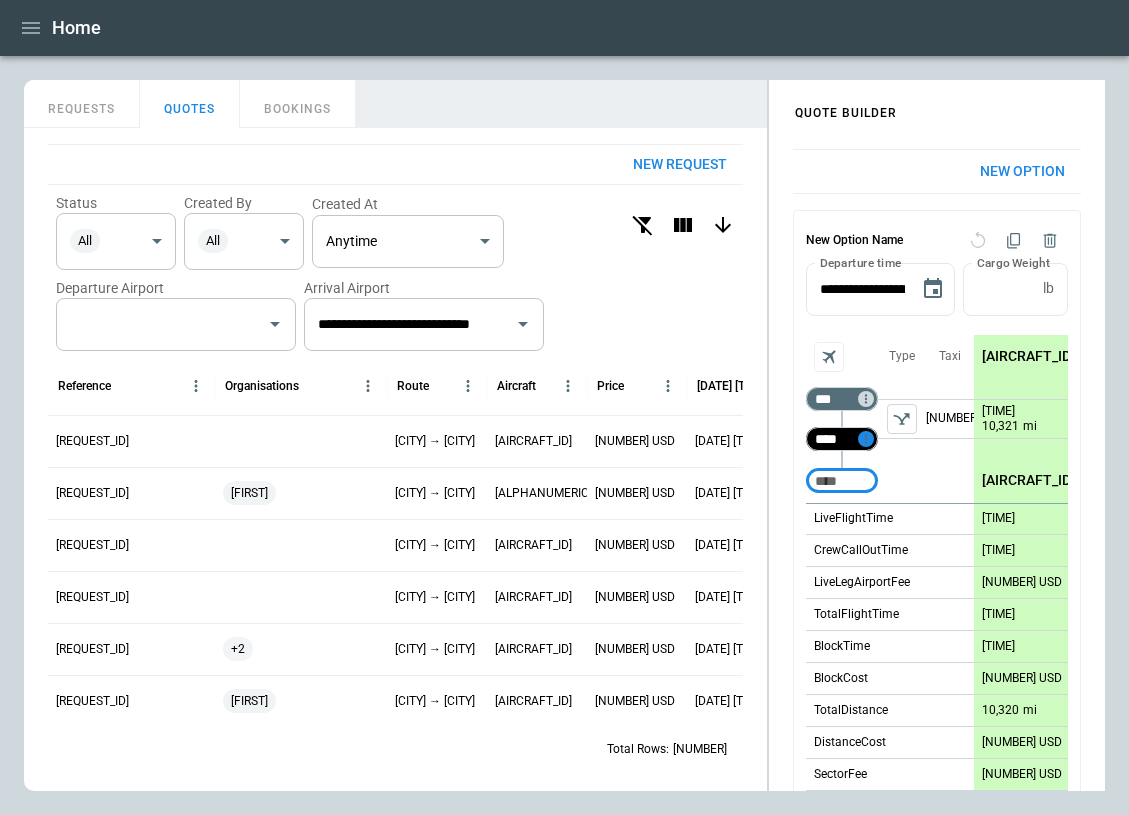 click at bounding box center (866, 399) 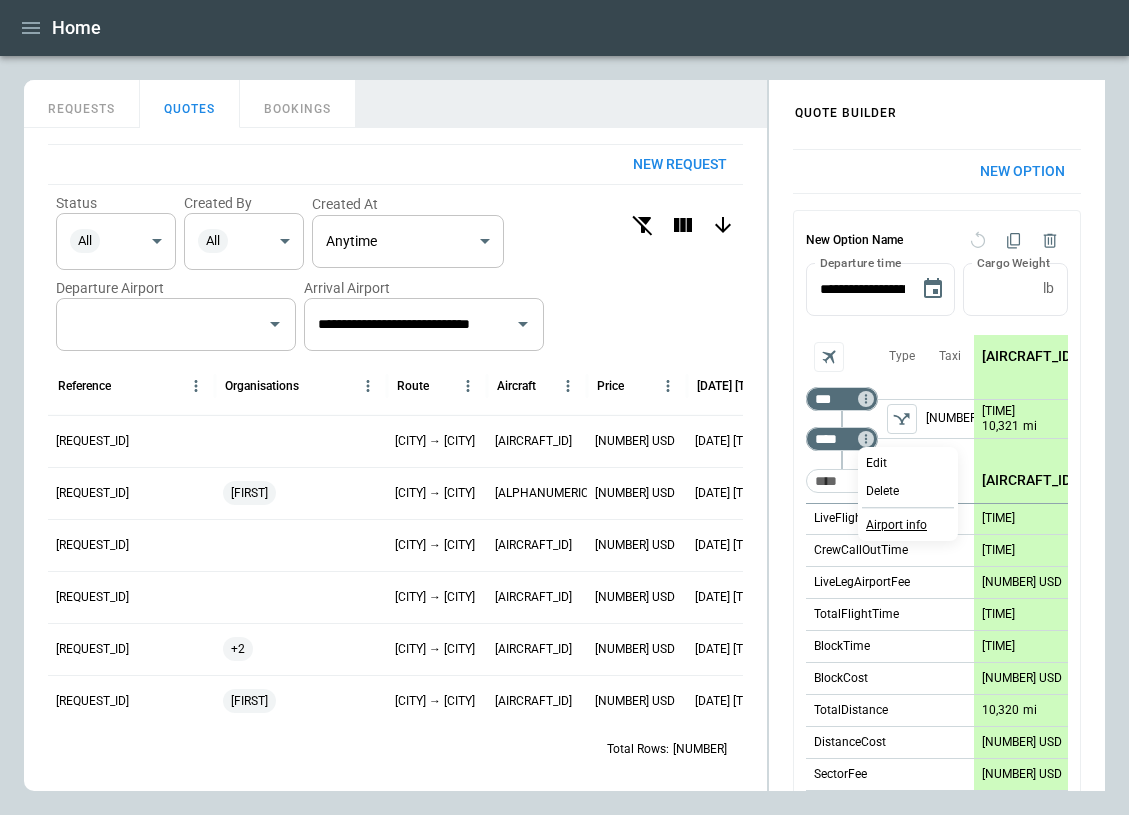 click on "Airport info" at bounding box center [896, 525] 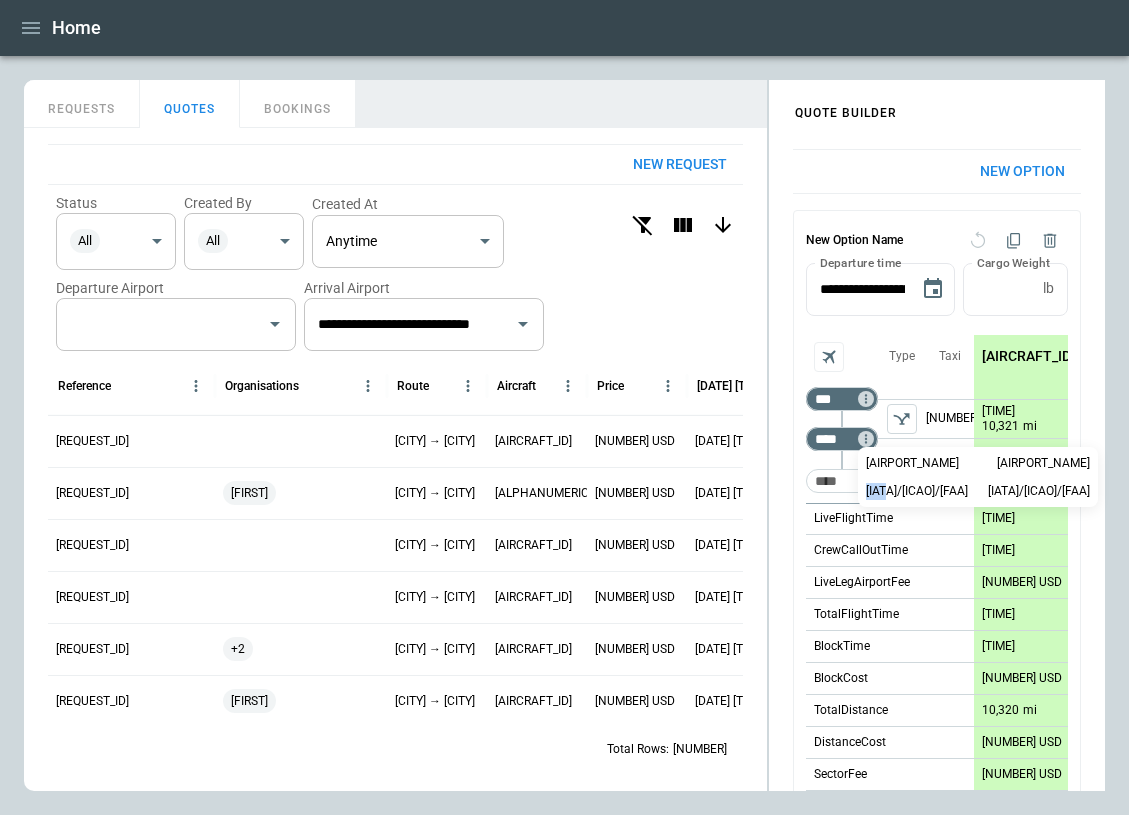 drag, startPoint x: 889, startPoint y: 495, endPoint x: 865, endPoint y: 490, distance: 24.5153 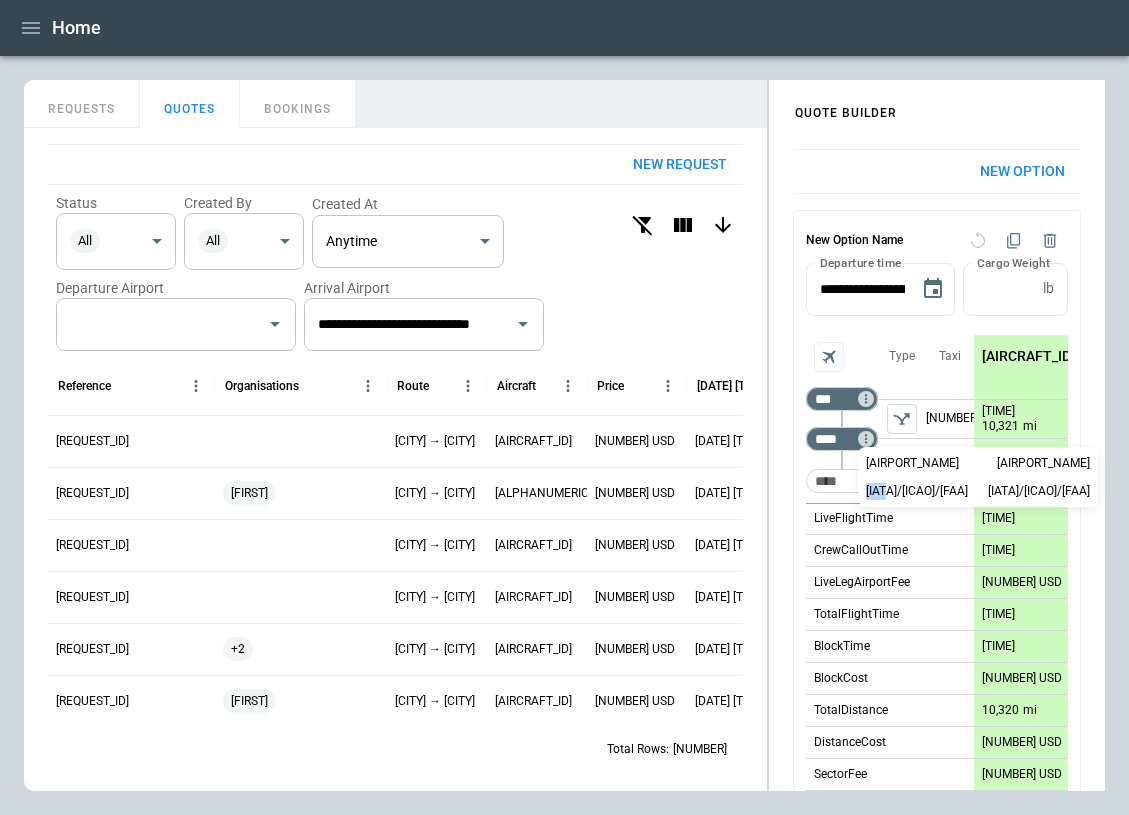 click on "Airport Name: Singapore Changi Airport IATA/ICAO/FAA SIN/WSSS/-" at bounding box center (978, 477) 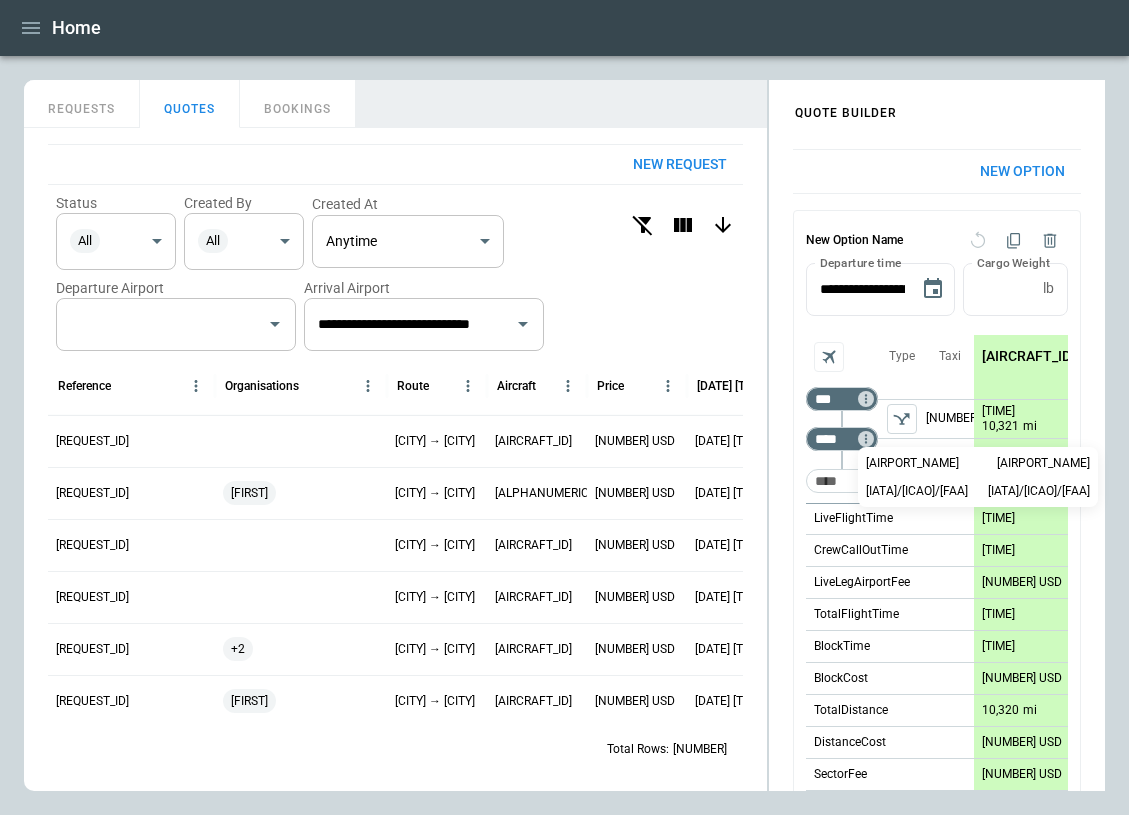 click at bounding box center [564, 407] 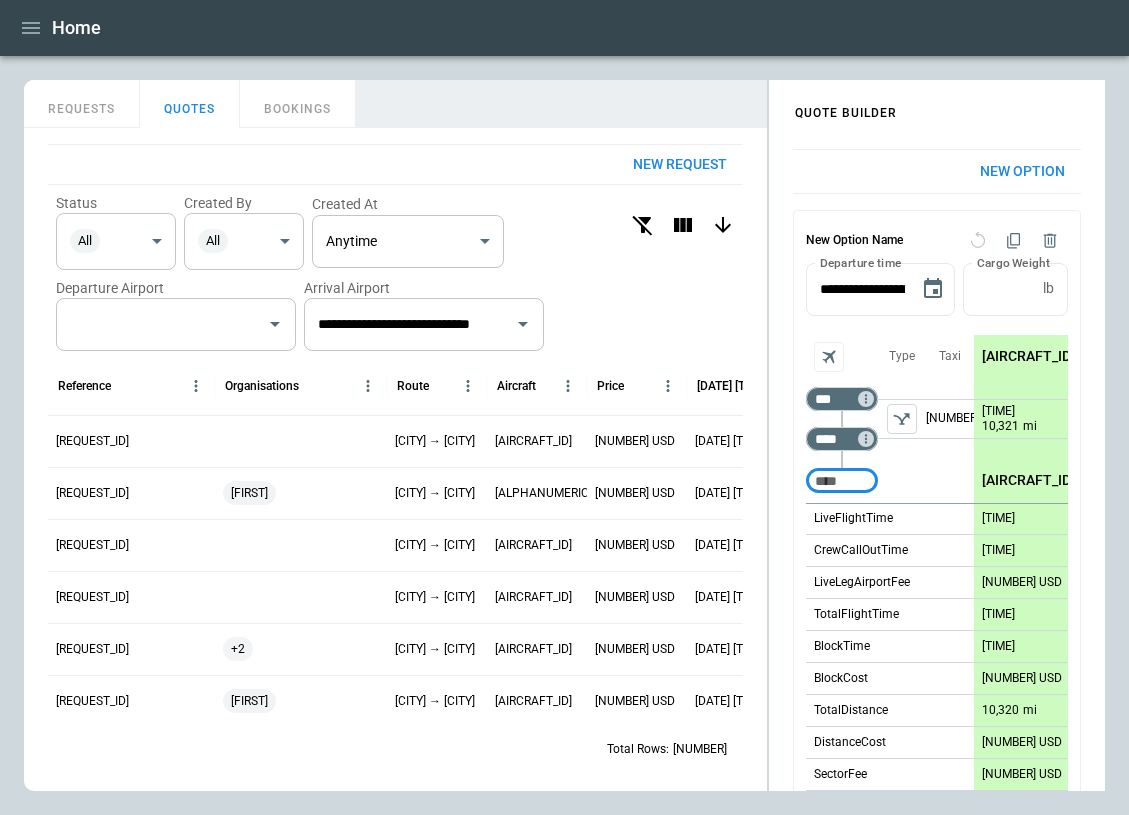 click at bounding box center [31, 28] 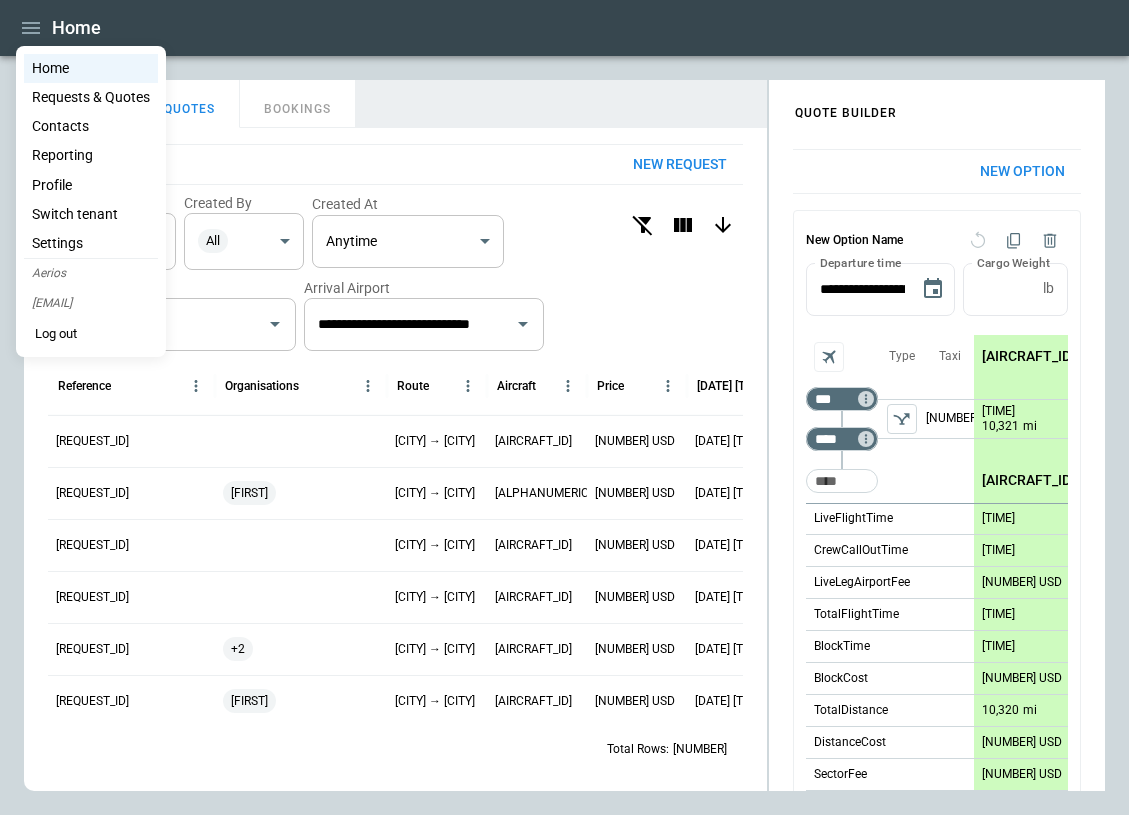 click on "Settings" at bounding box center (91, 243) 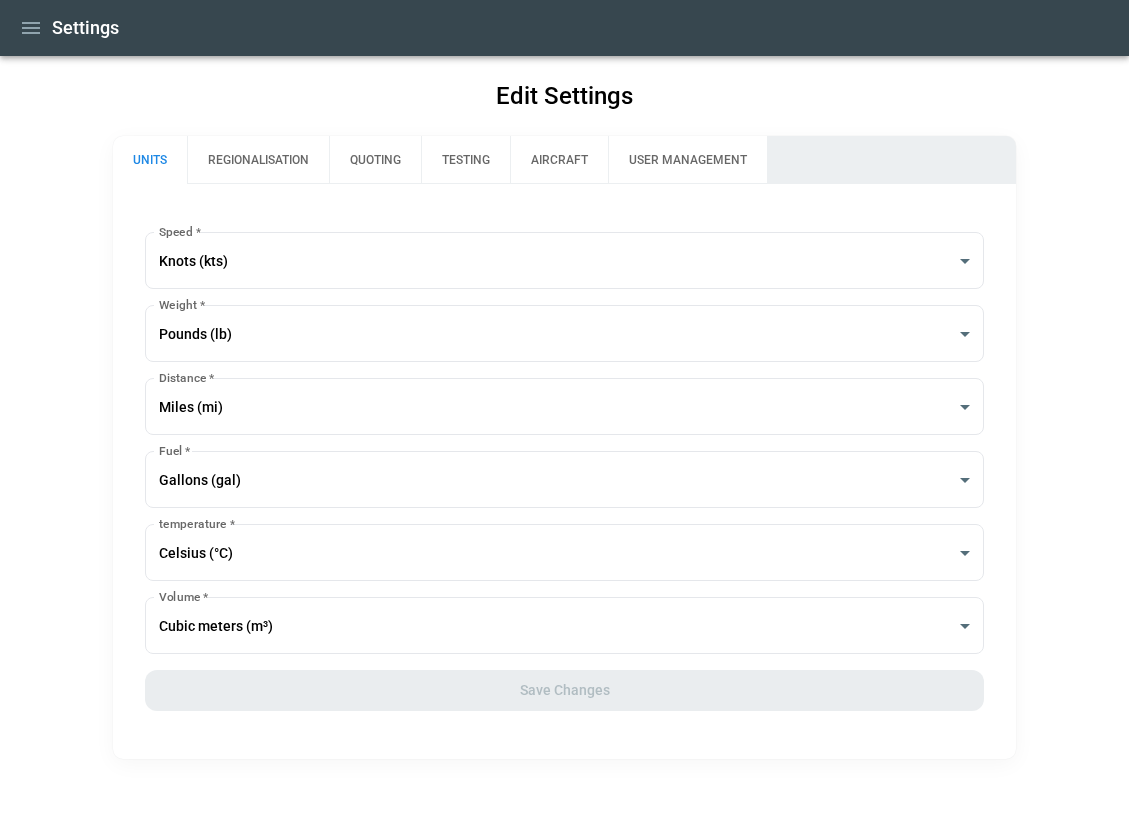 click on "QUOTING" at bounding box center (375, 160) 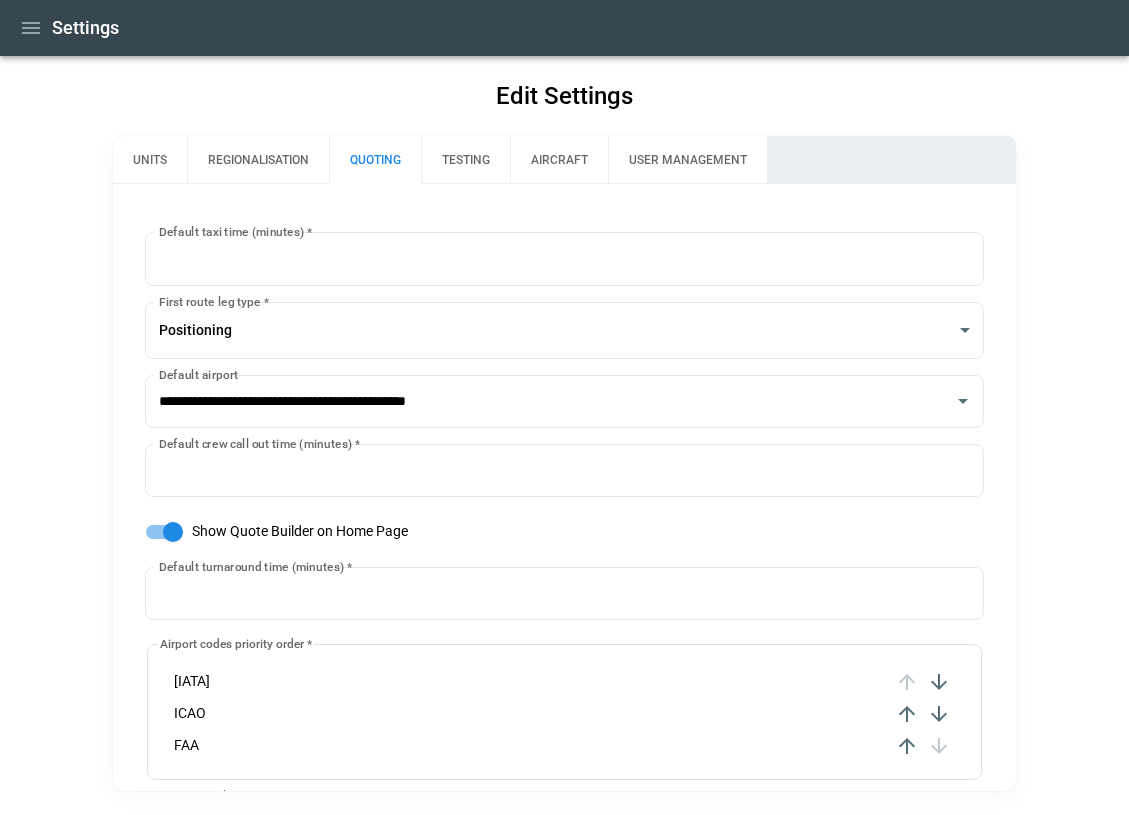 click at bounding box center (907, 682) 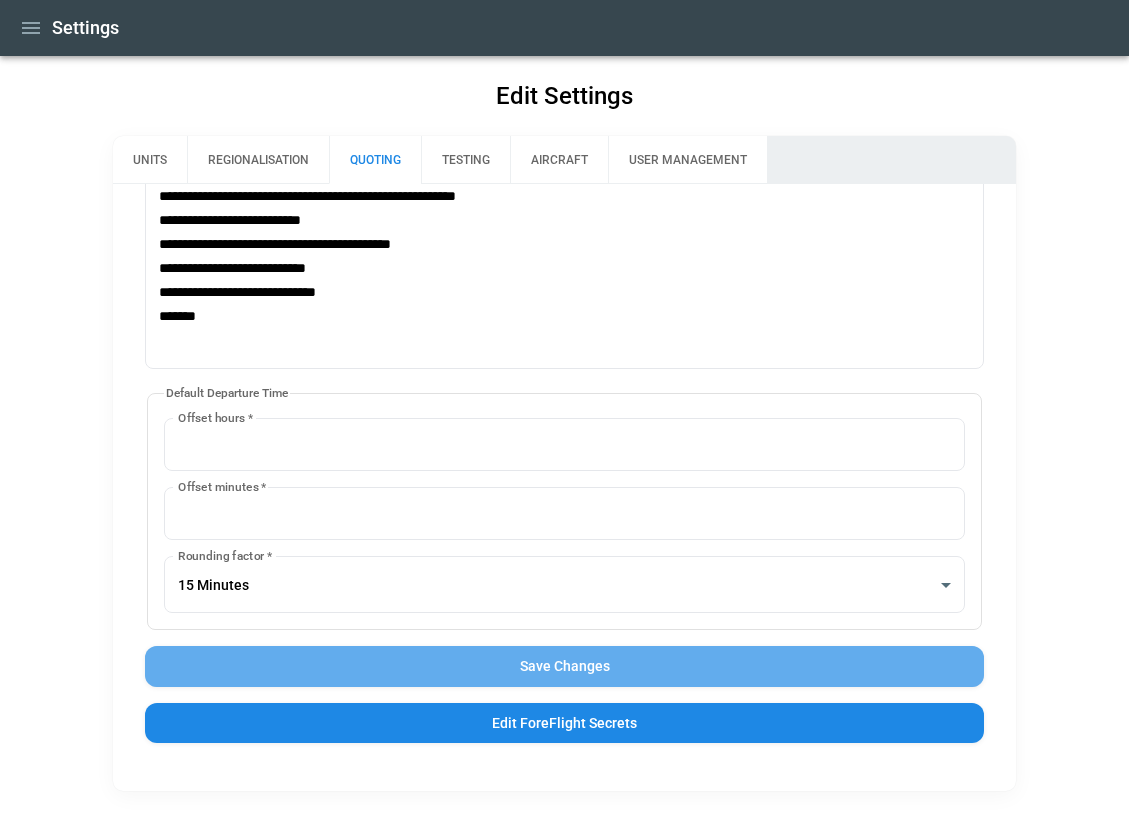 click on "Save Changes" at bounding box center (564, 666) 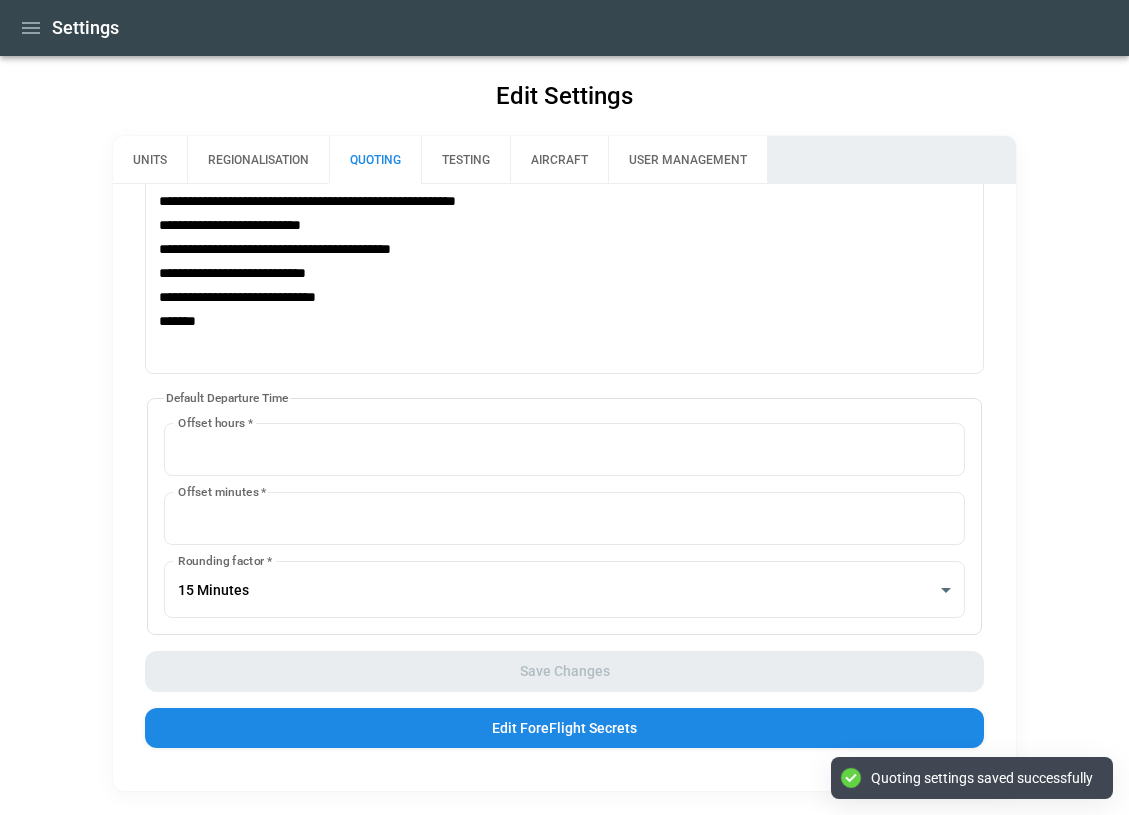 scroll, scrollTop: 628, scrollLeft: 0, axis: vertical 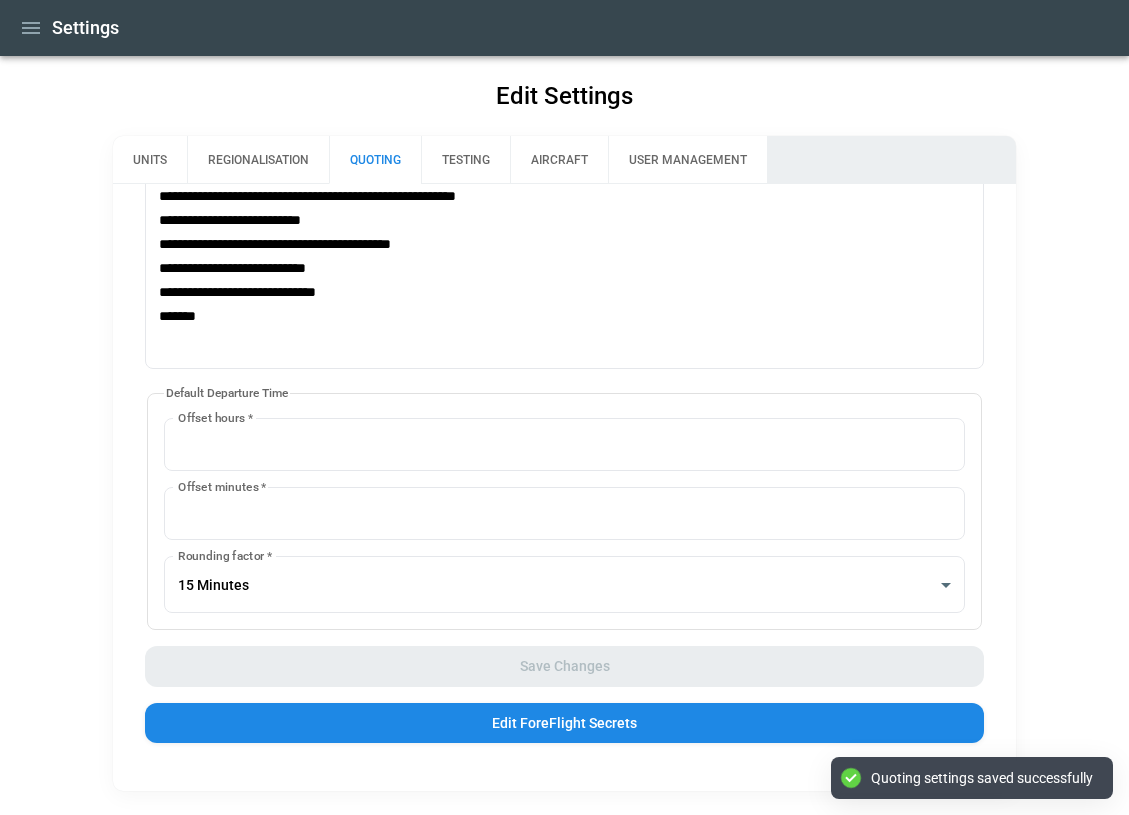 click at bounding box center (31, 28) 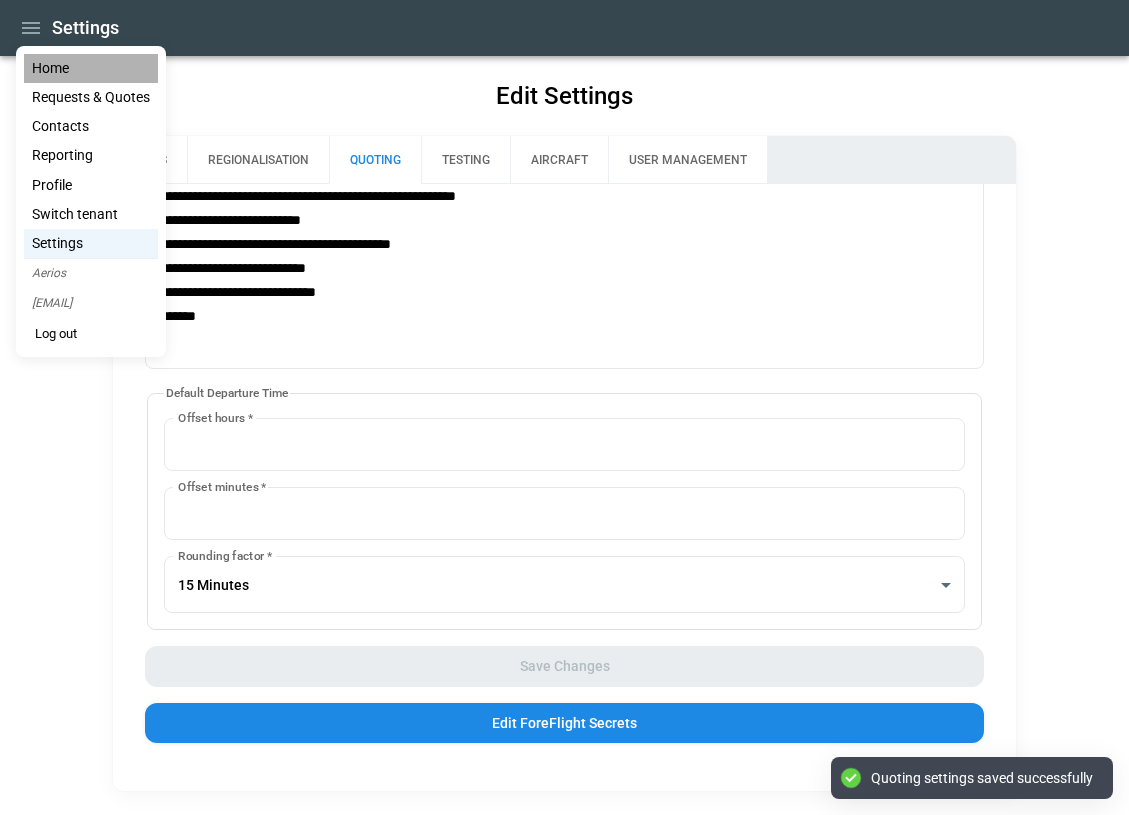 click on "Home" at bounding box center [91, 68] 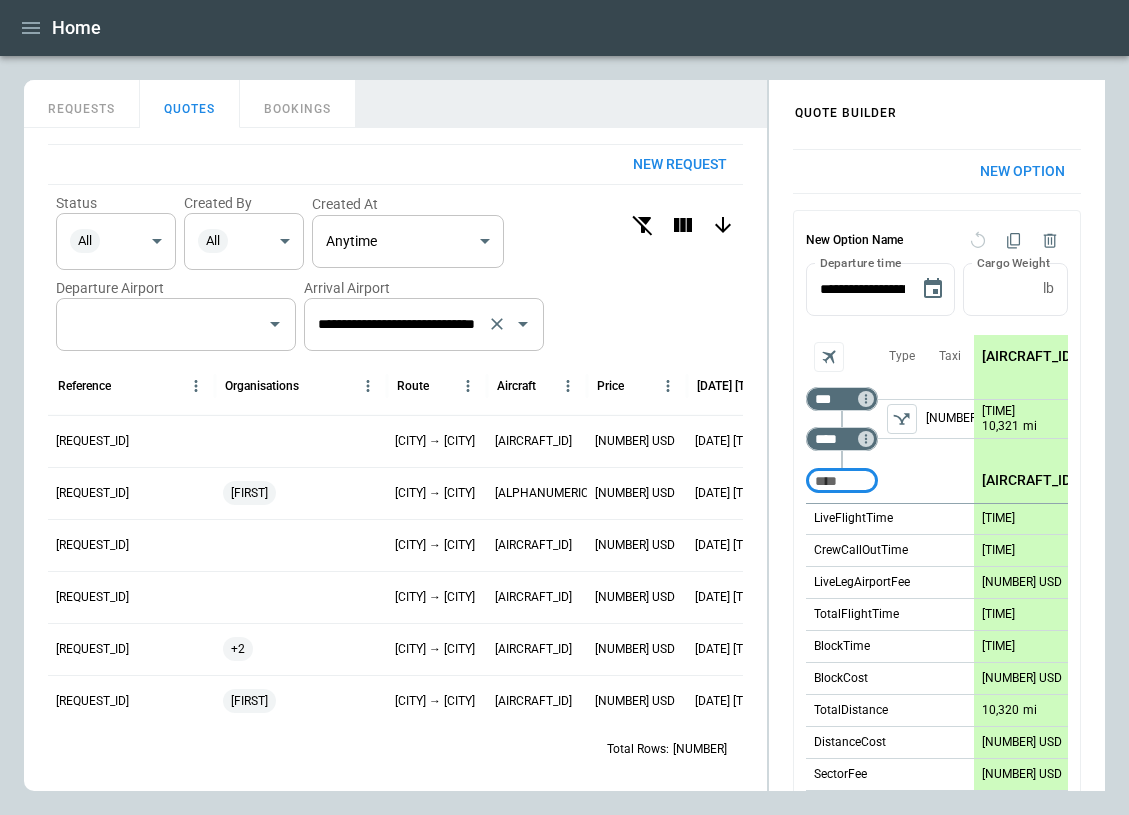 click at bounding box center (497, 324) 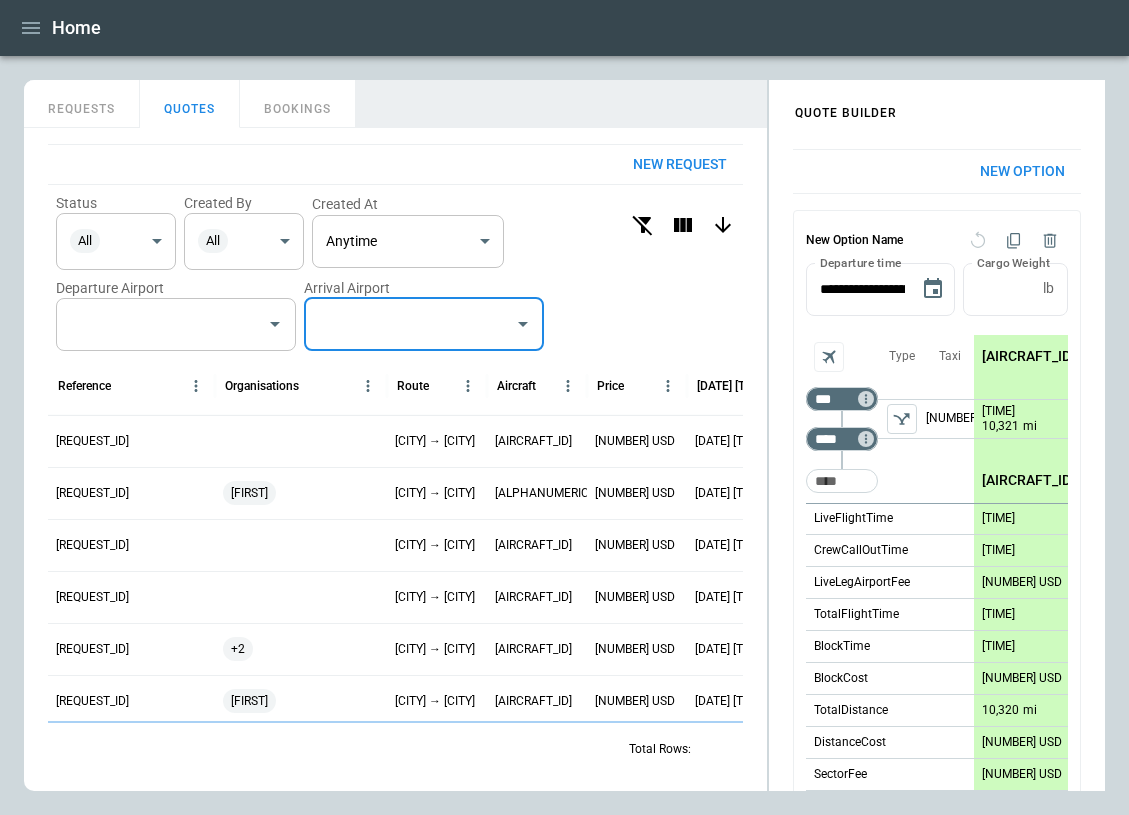 scroll, scrollTop: 0, scrollLeft: 0, axis: both 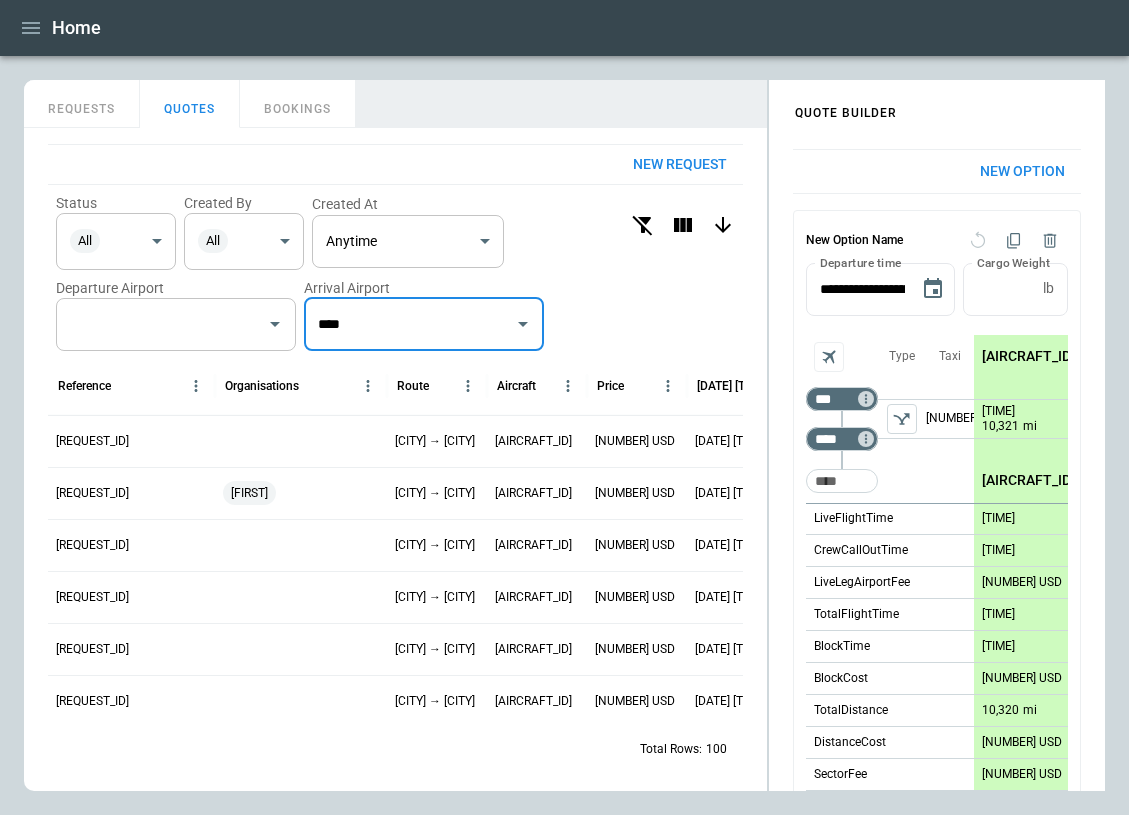 type on "****" 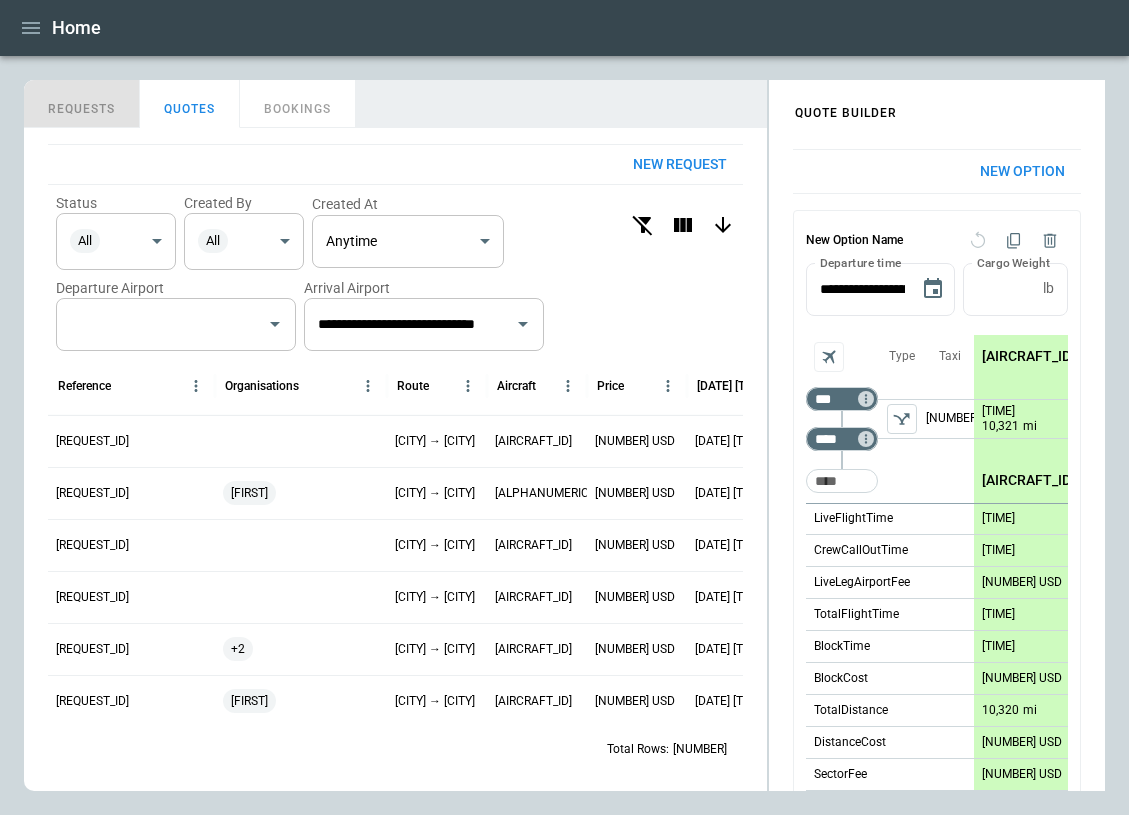 click on "REQUESTS" at bounding box center [82, 104] 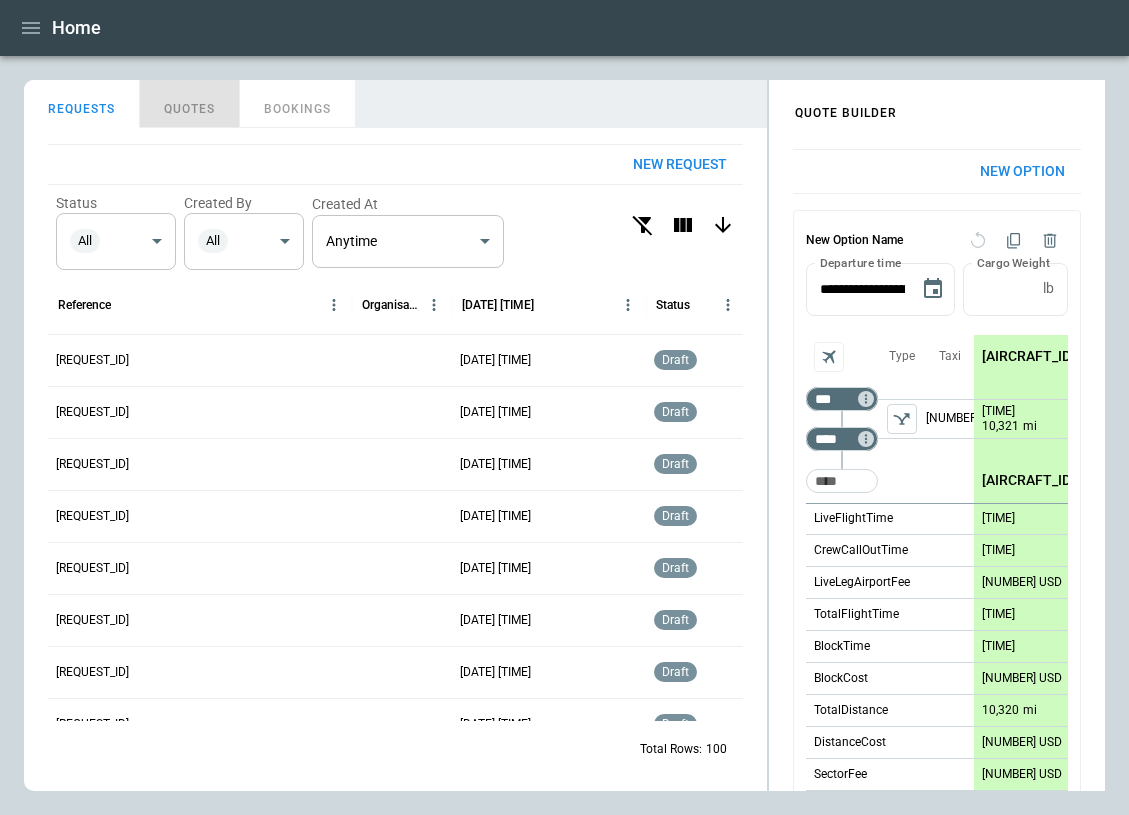 click on "QUOTES" at bounding box center [190, 104] 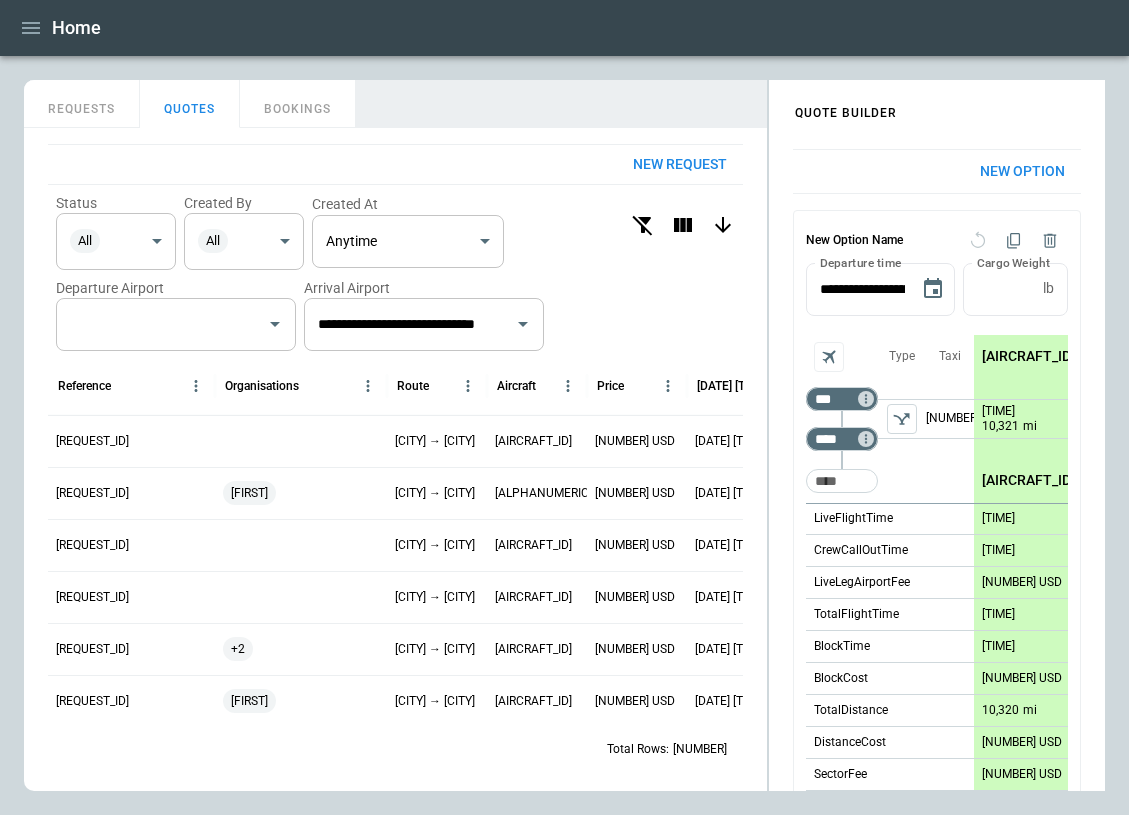 click on "BOOKINGS" at bounding box center (298, 104) 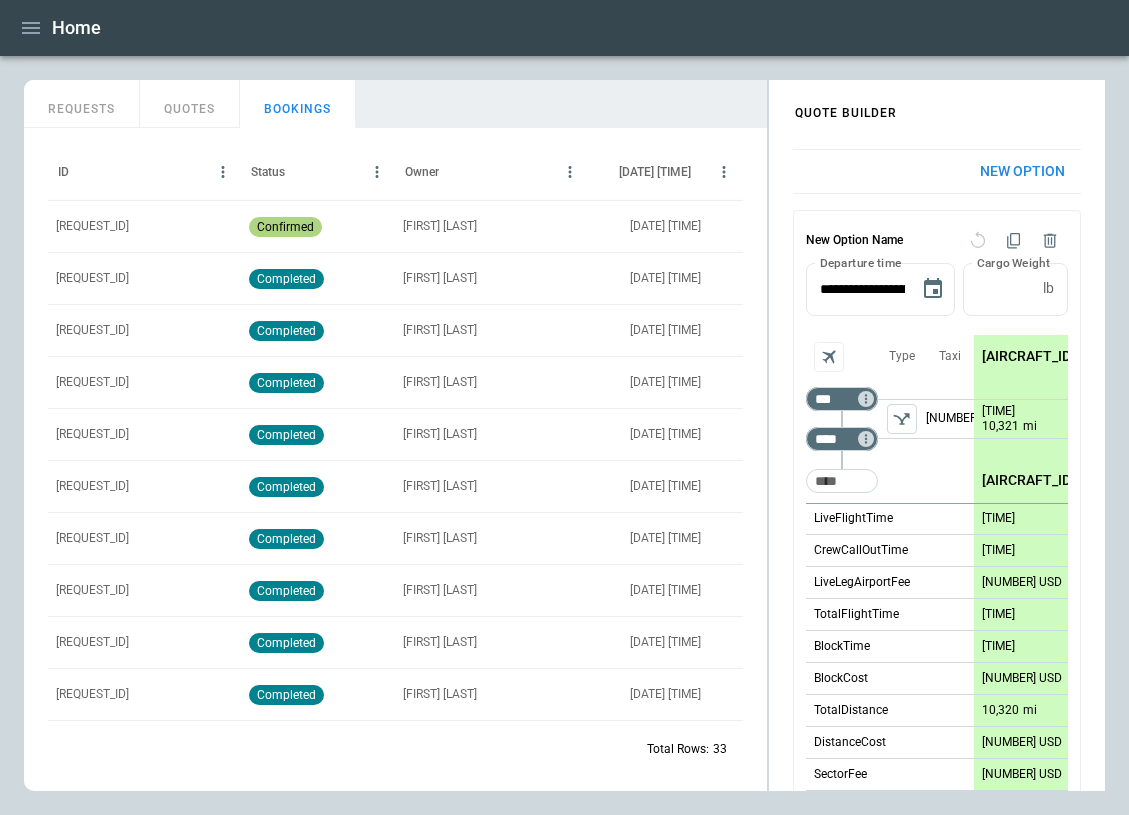 click on "QUOTES" at bounding box center (190, 104) 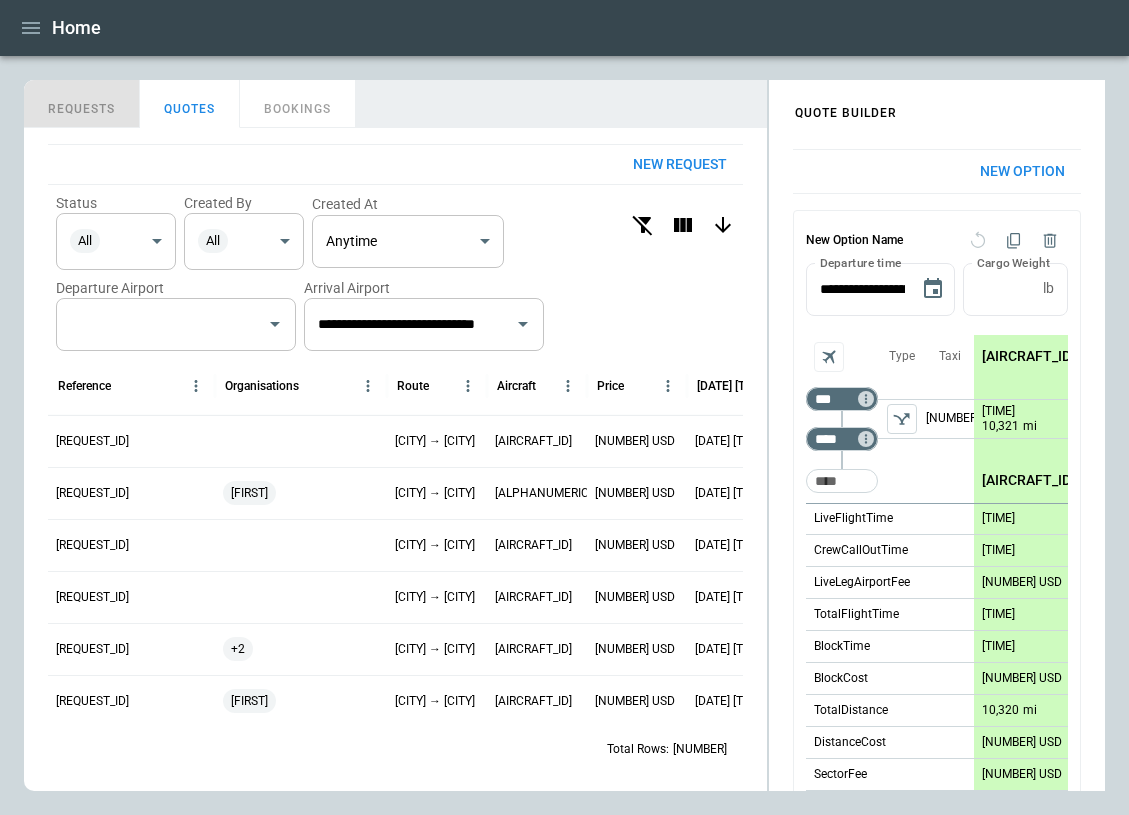 click on "REQUESTS" at bounding box center [82, 104] 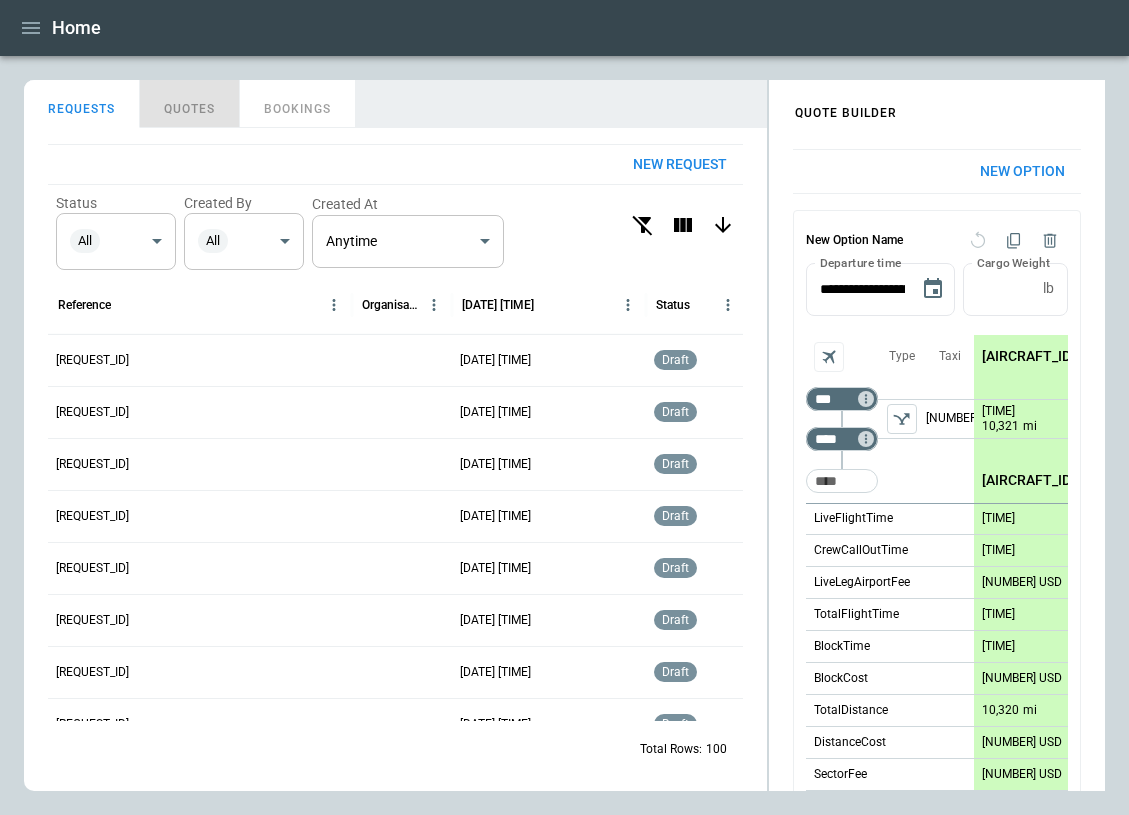 click on "QUOTES" at bounding box center (190, 104) 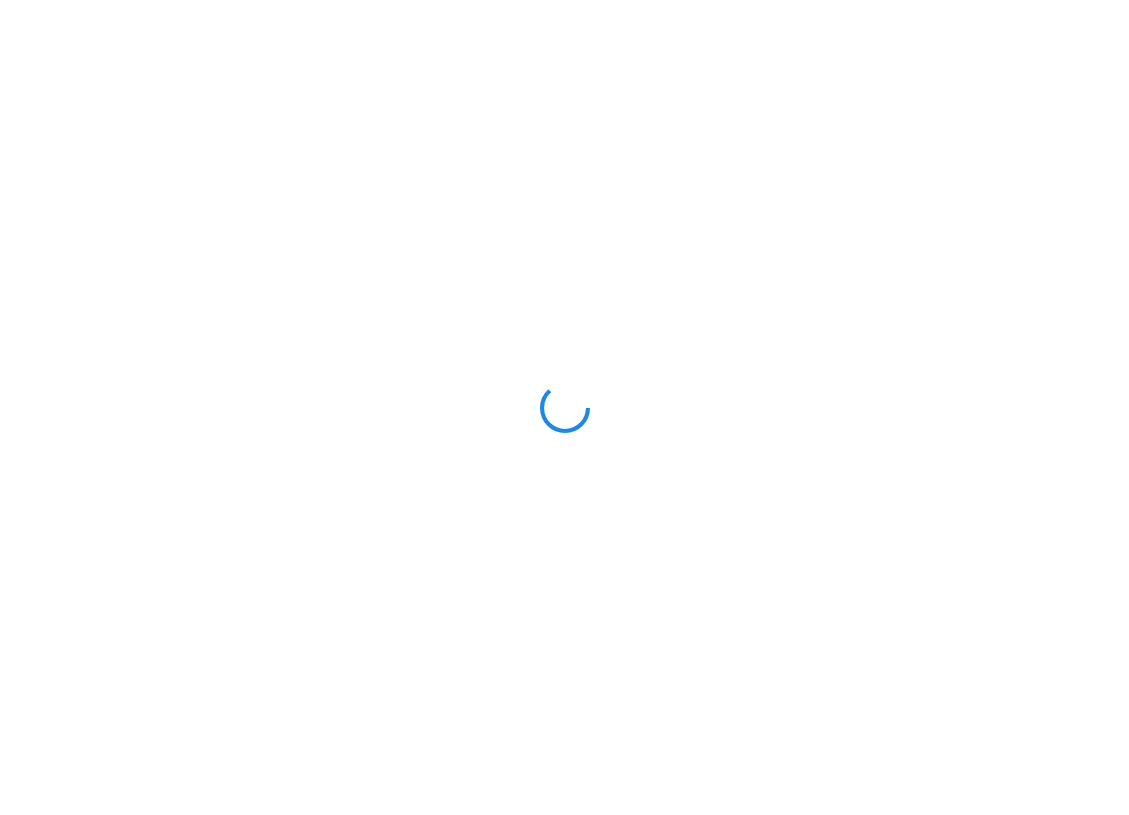 scroll, scrollTop: 0, scrollLeft: 0, axis: both 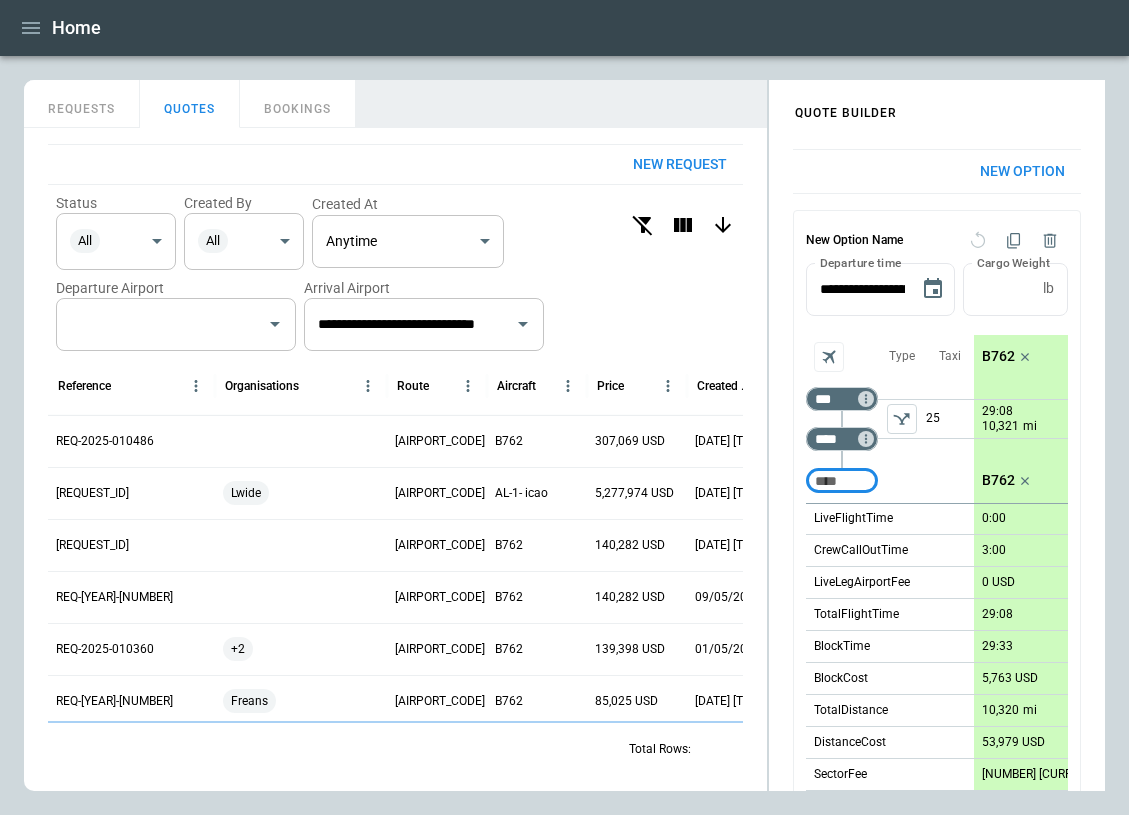 click at bounding box center [31, 28] 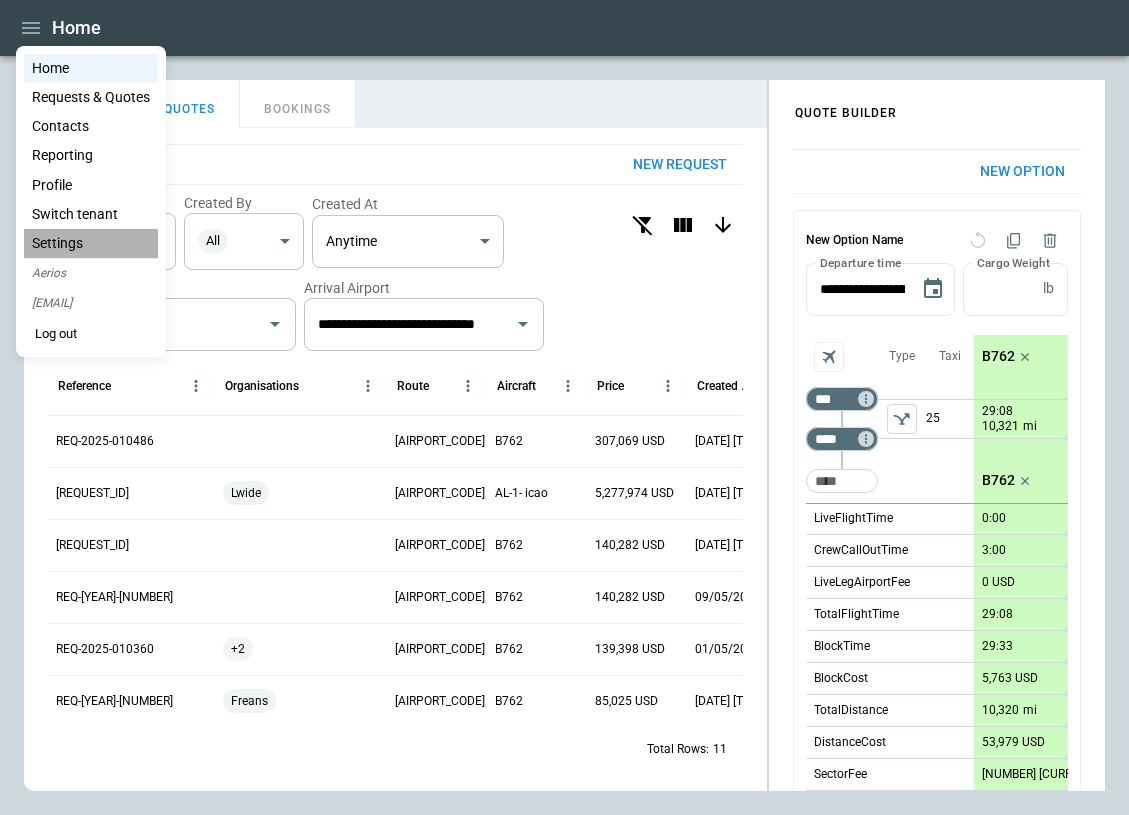 click on "Settings" at bounding box center [91, 243] 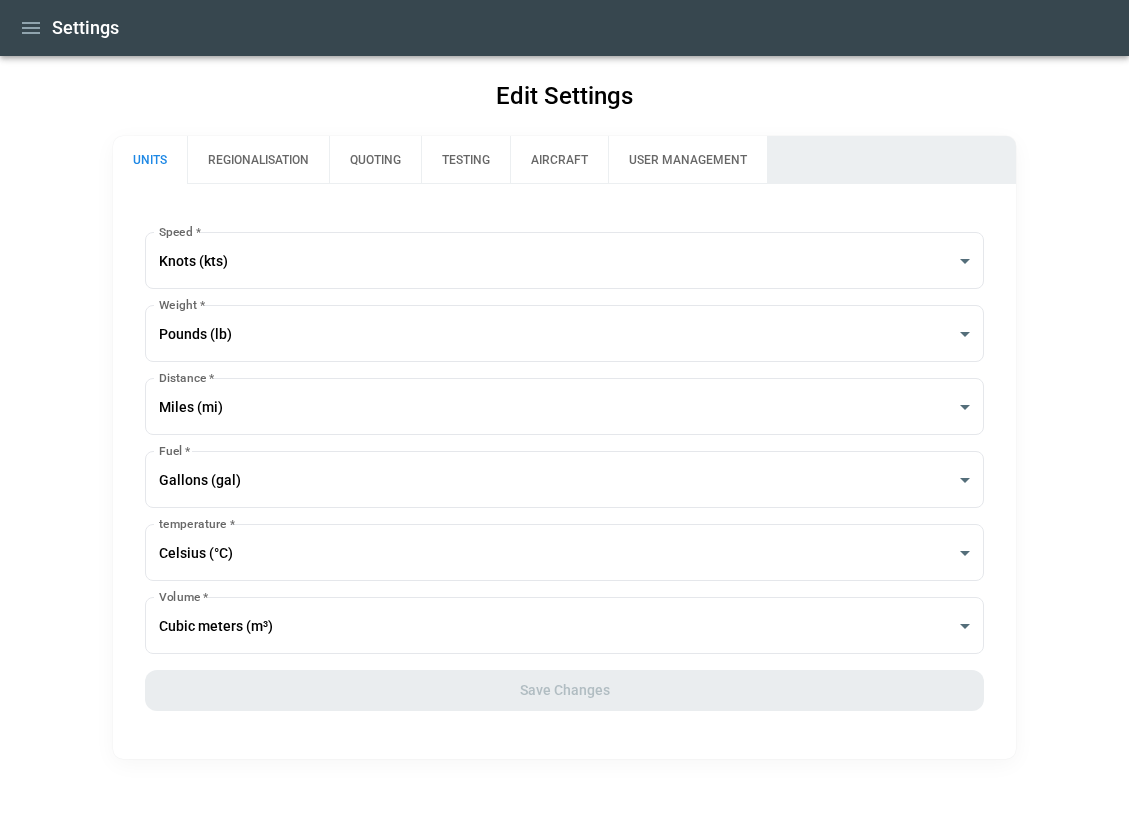 click on "QUOTING" at bounding box center [375, 160] 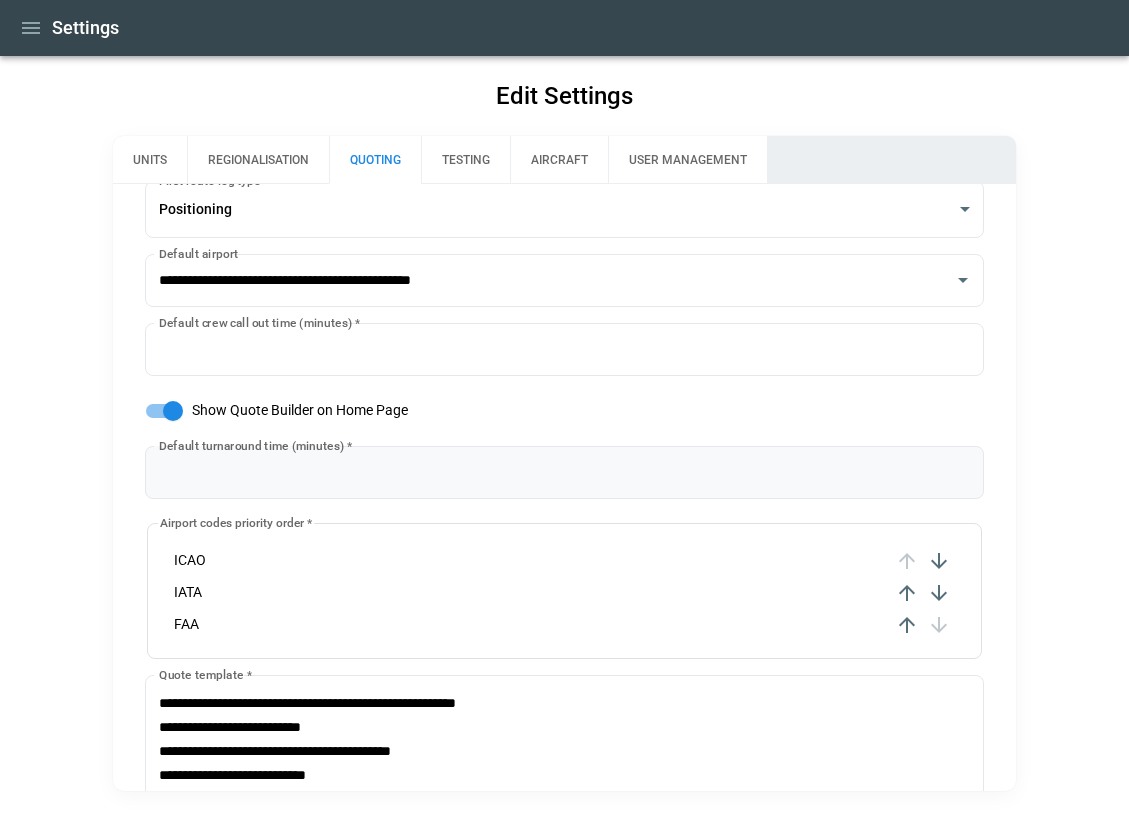 scroll, scrollTop: 125, scrollLeft: 0, axis: vertical 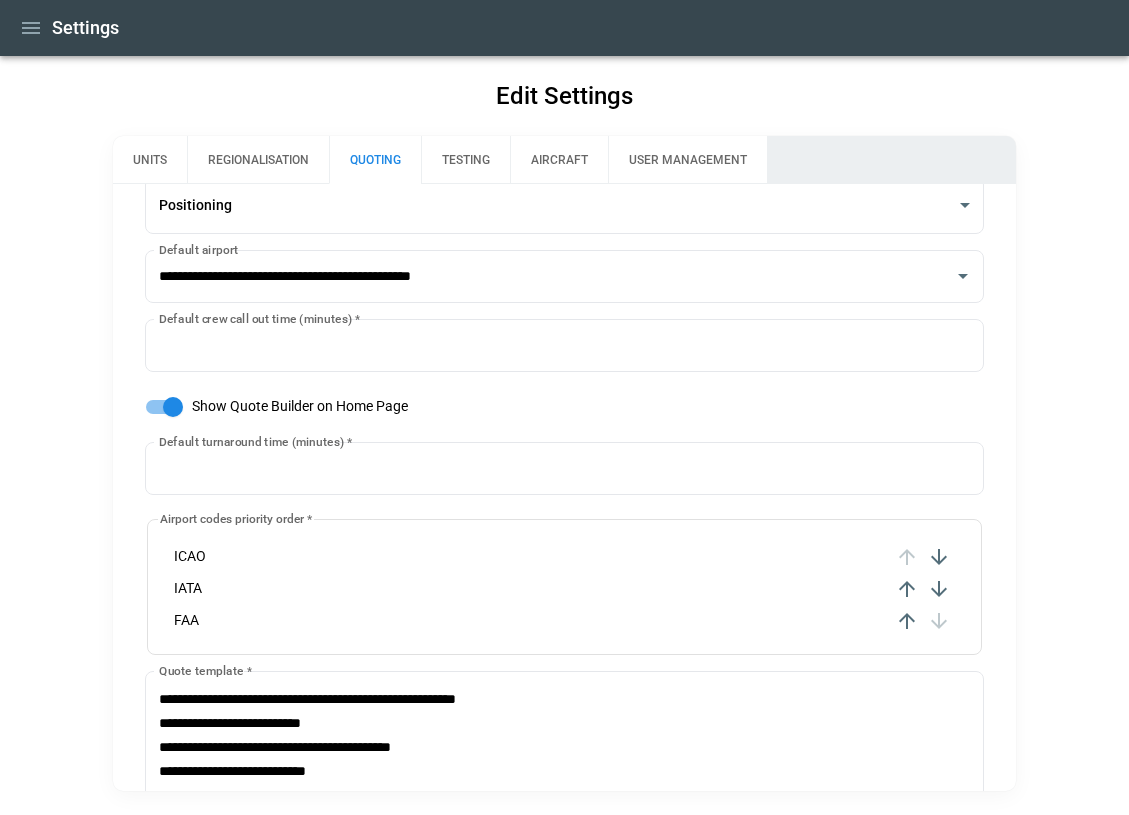 click at bounding box center (907, 557) 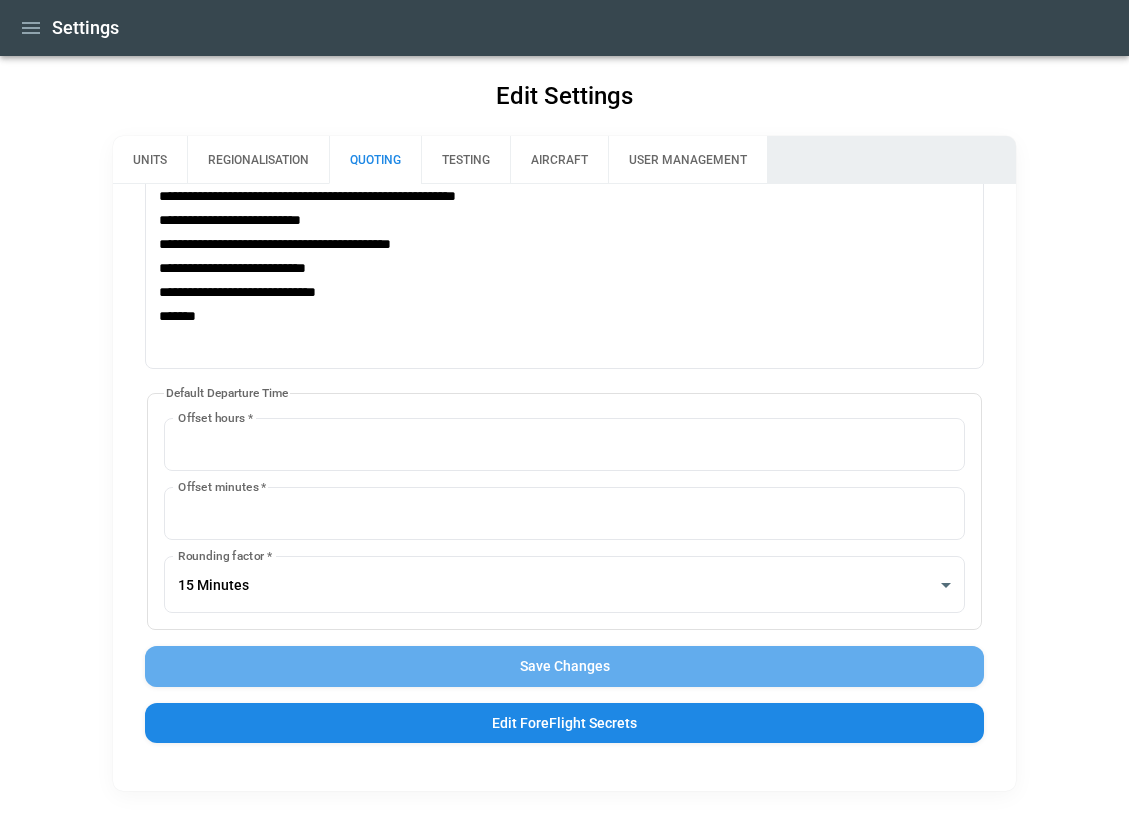 click on "Save Changes" at bounding box center [564, 666] 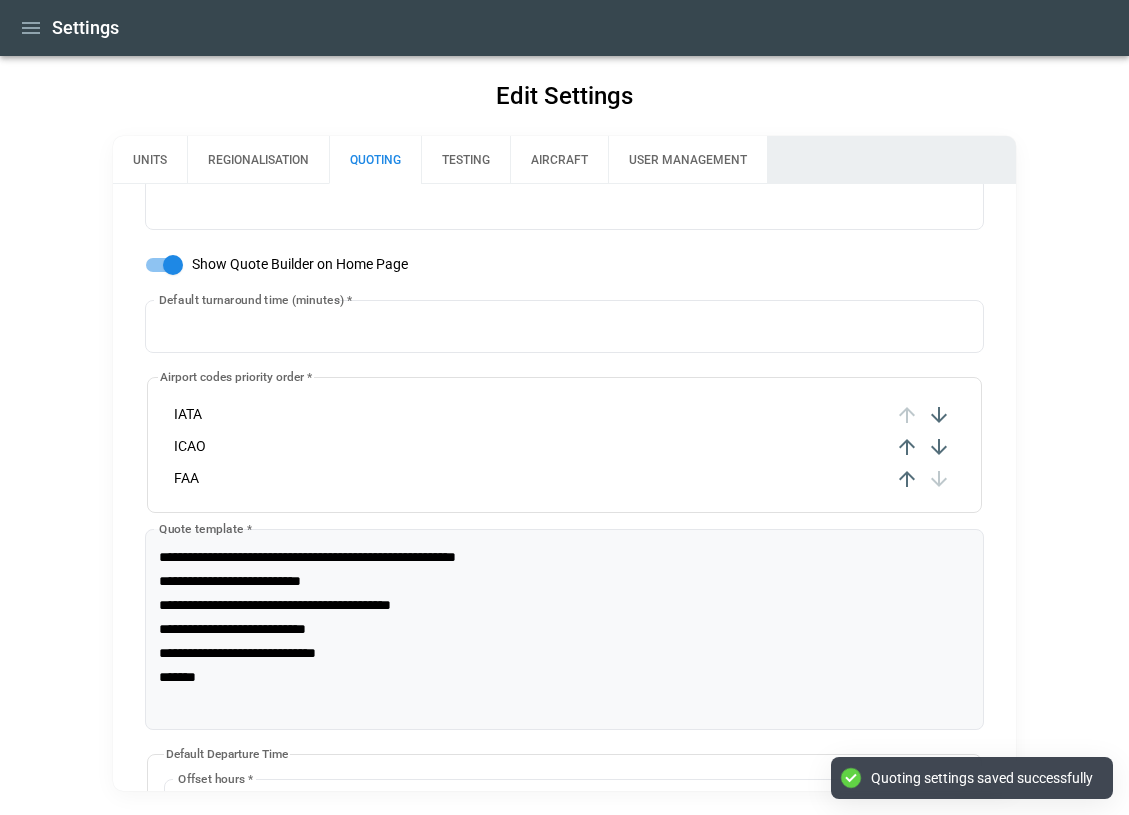 scroll, scrollTop: 0, scrollLeft: 0, axis: both 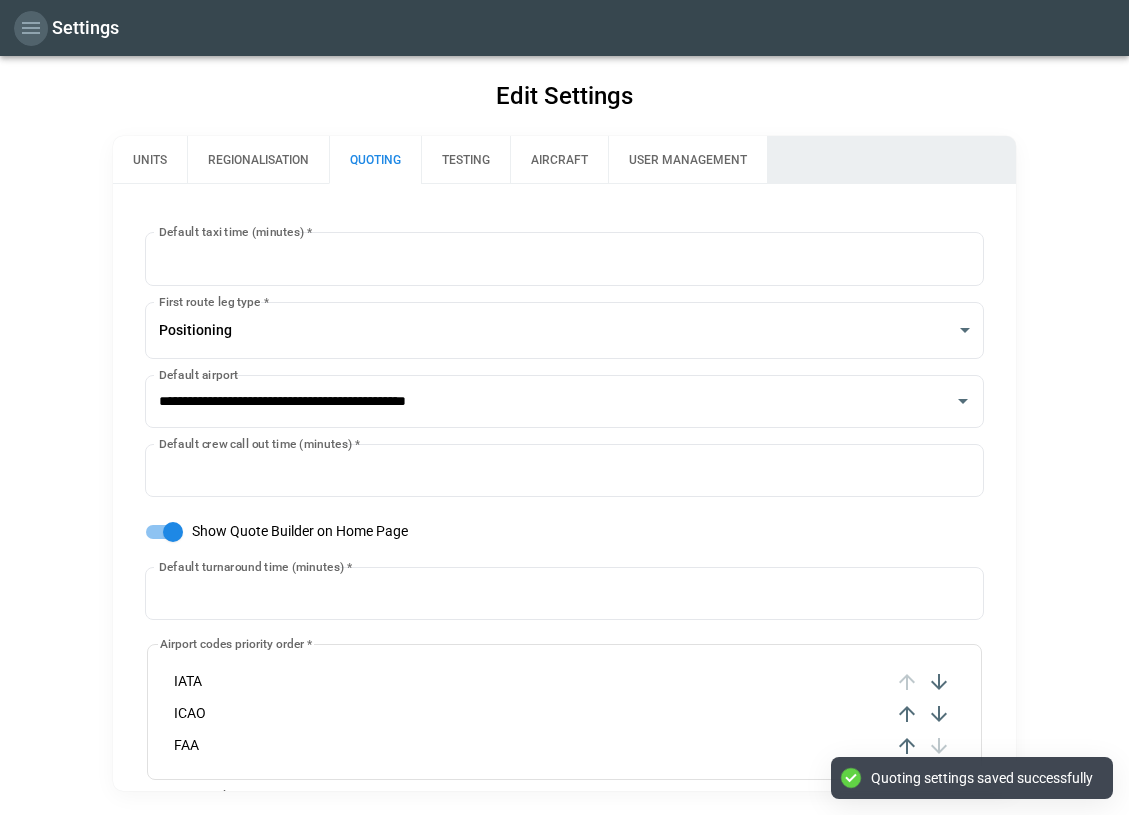 click at bounding box center [31, 28] 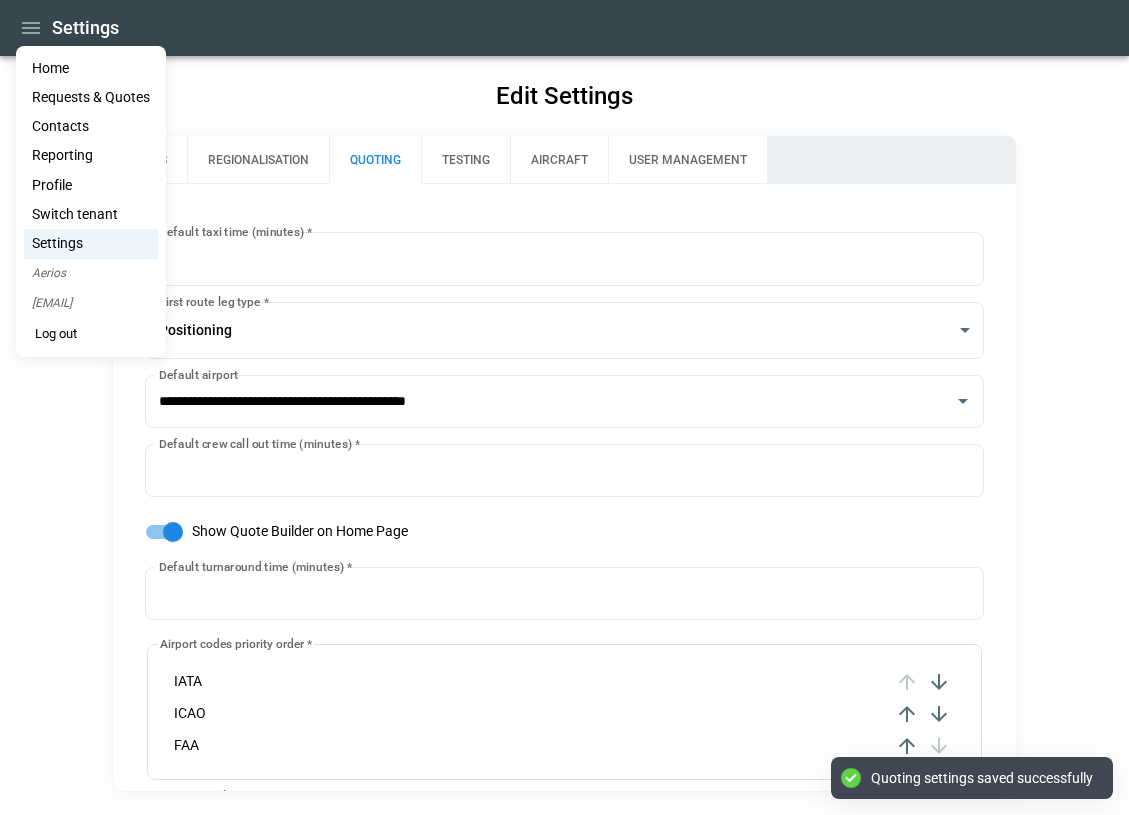 click on "Home" at bounding box center [91, 68] 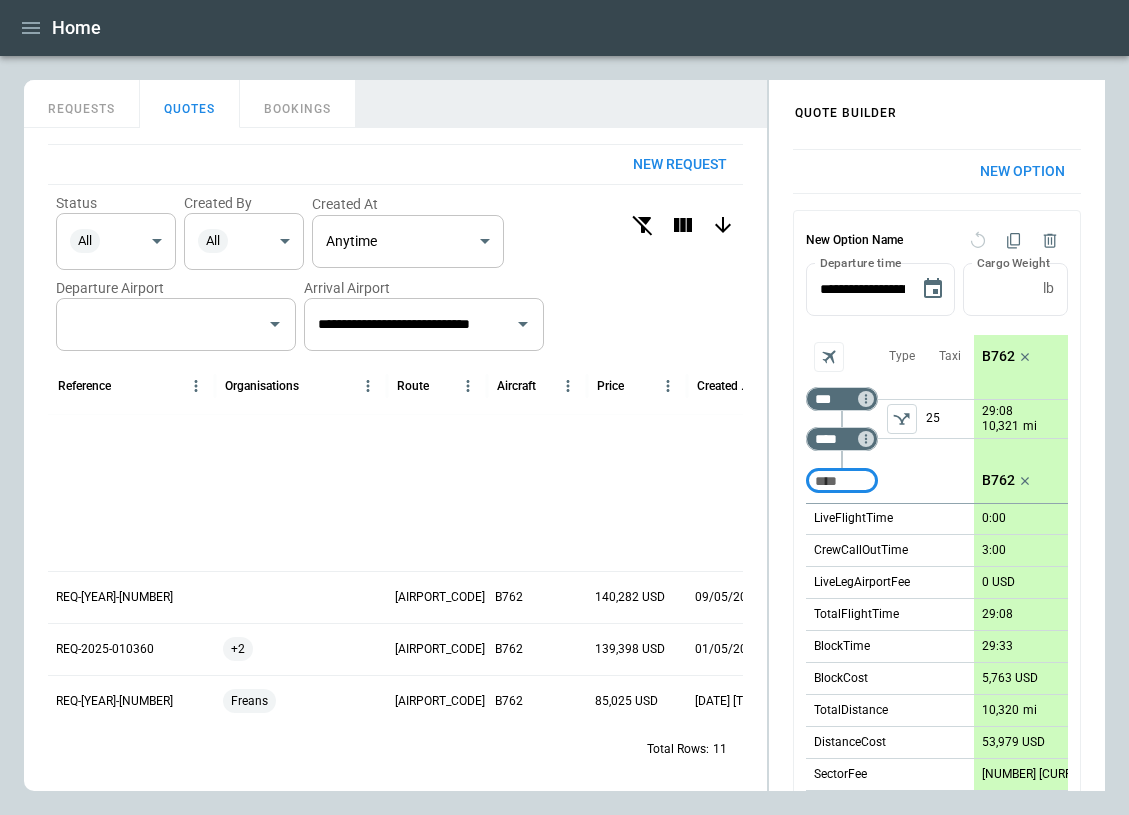 scroll, scrollTop: 266, scrollLeft: 0, axis: vertical 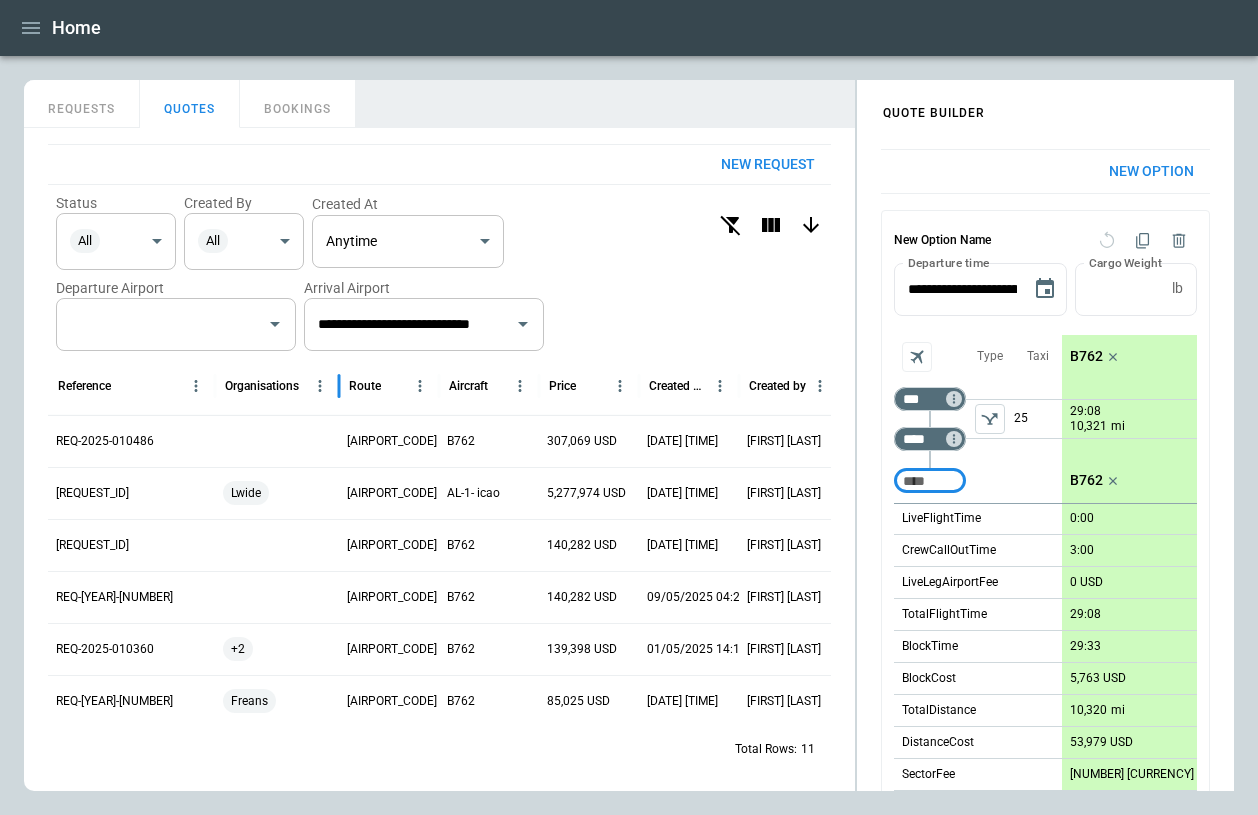 drag, startPoint x: 386, startPoint y: 386, endPoint x: 338, endPoint y: 387, distance: 48.010414 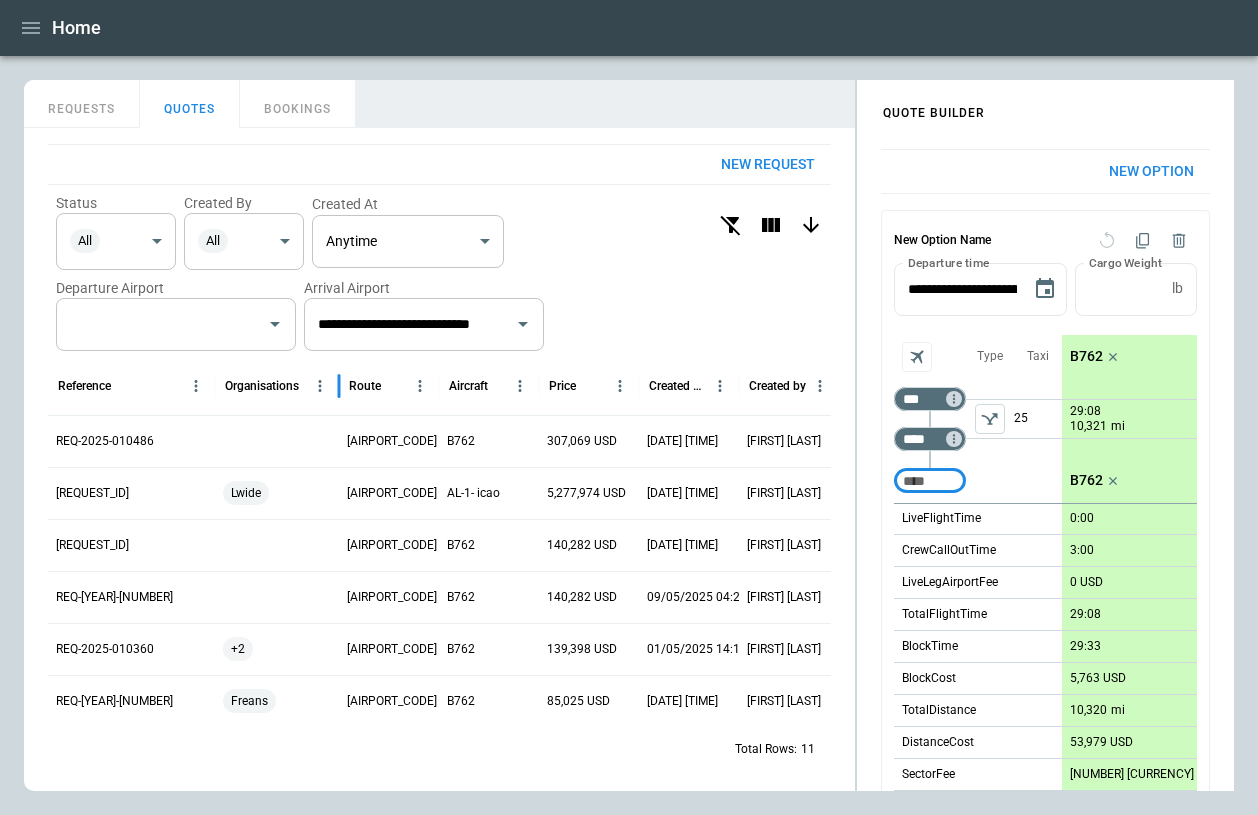 click at bounding box center (339, 386) 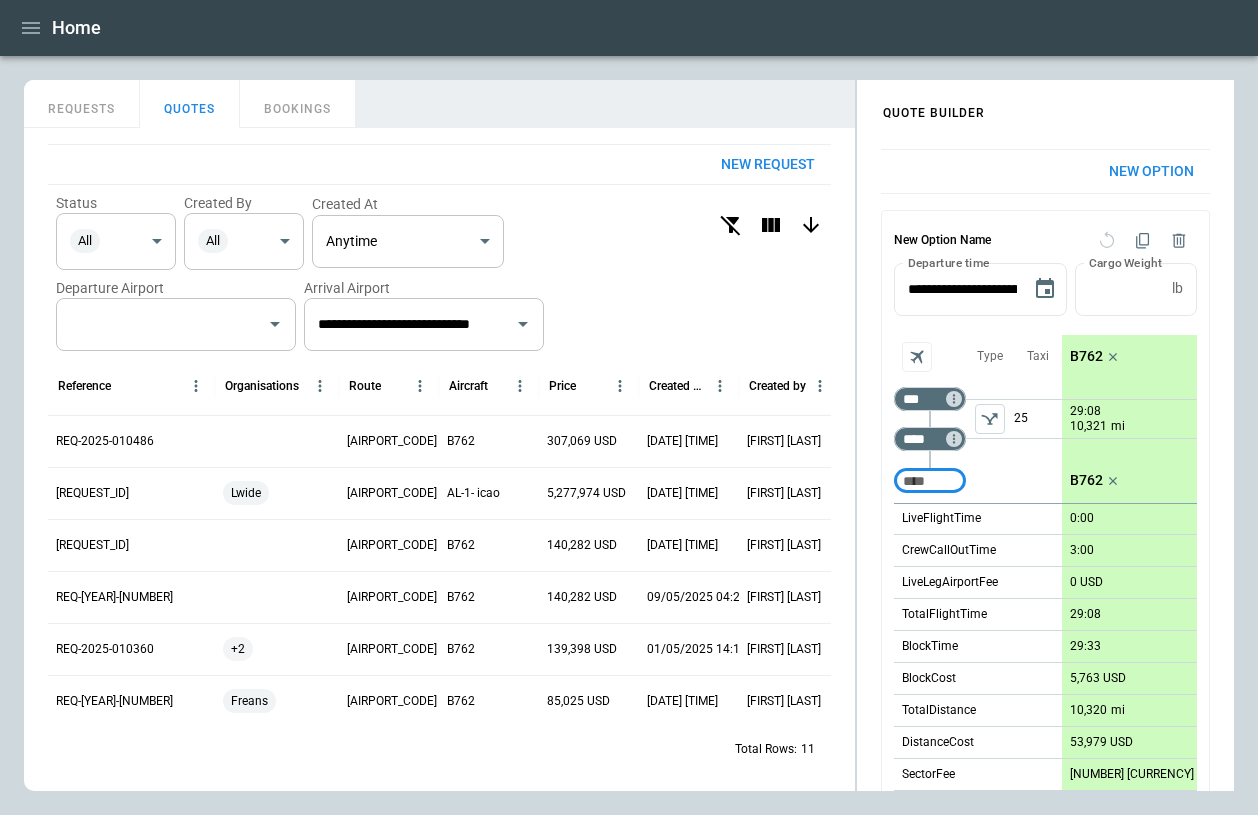 scroll, scrollTop: 0, scrollLeft: 38, axis: horizontal 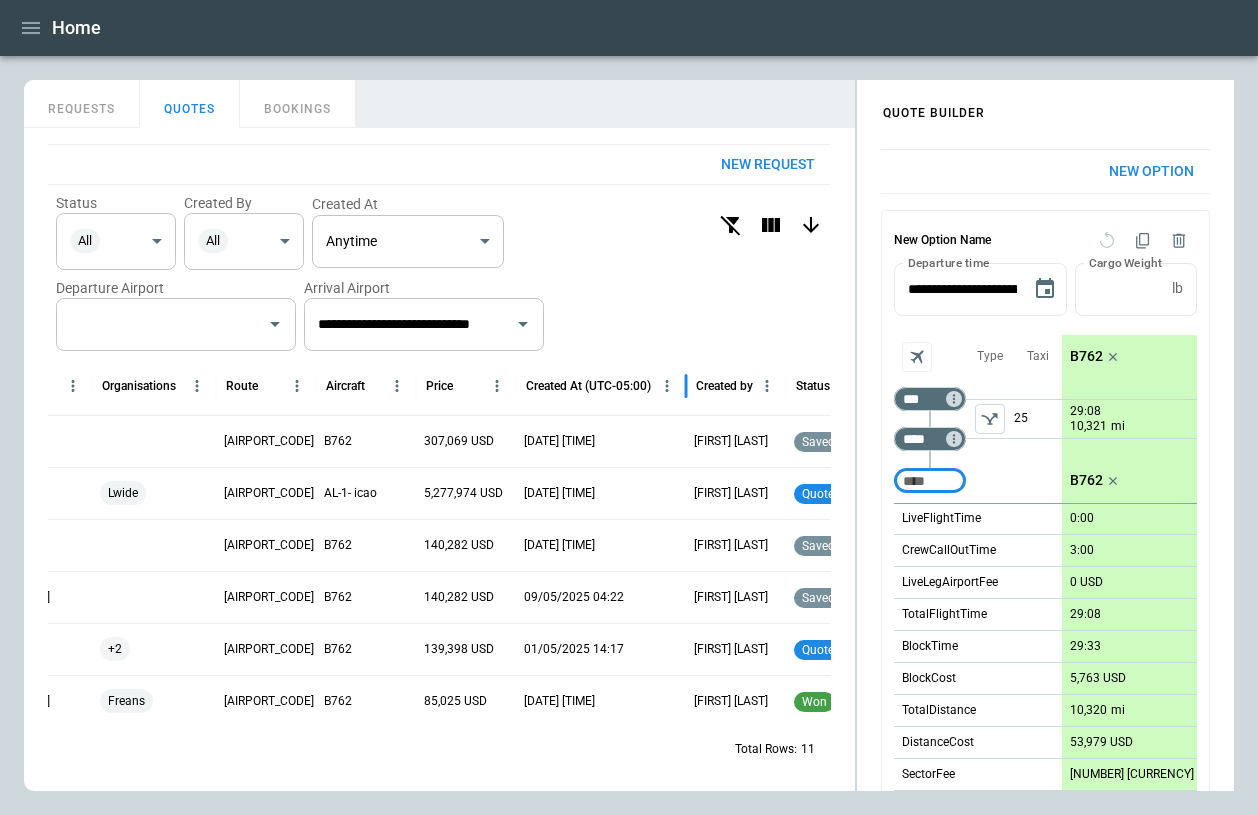 drag, startPoint x: 618, startPoint y: 385, endPoint x: 685, endPoint y: 385, distance: 67 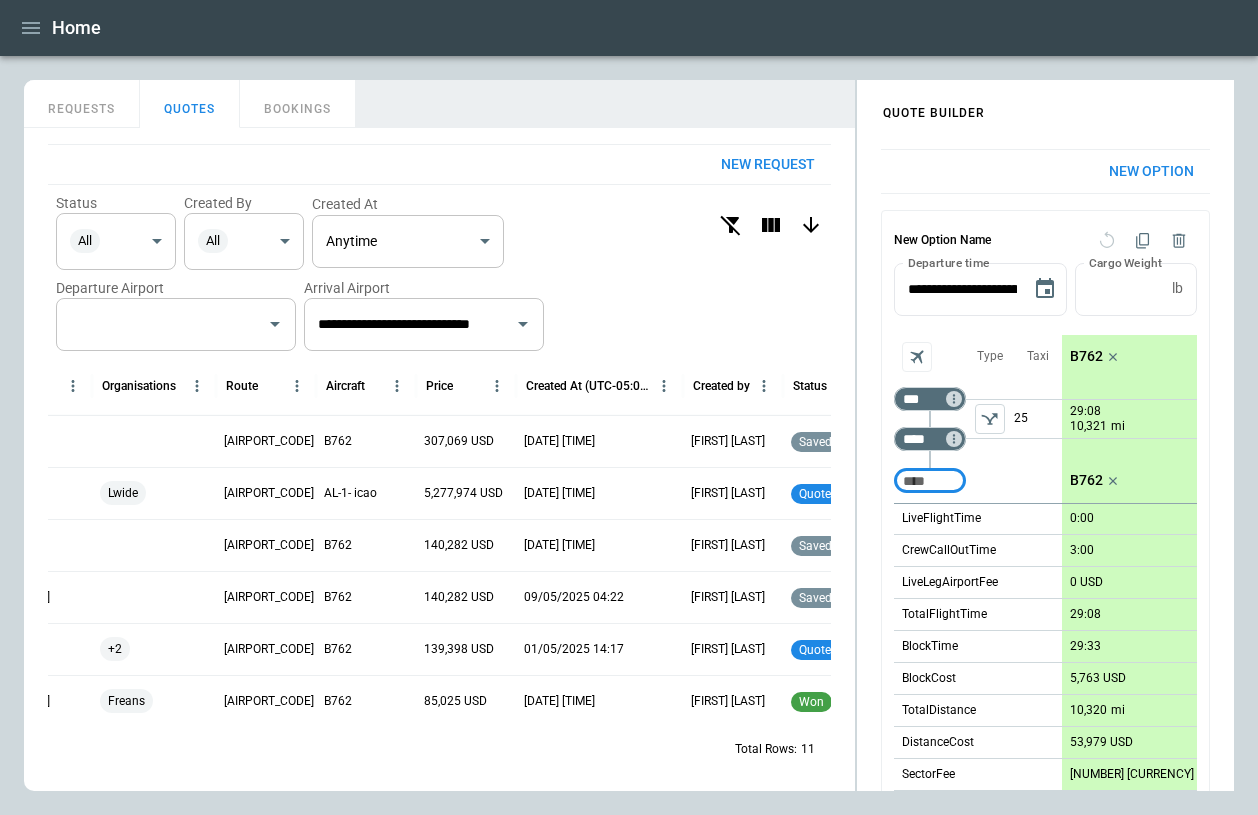 scroll, scrollTop: 0, scrollLeft: 0, axis: both 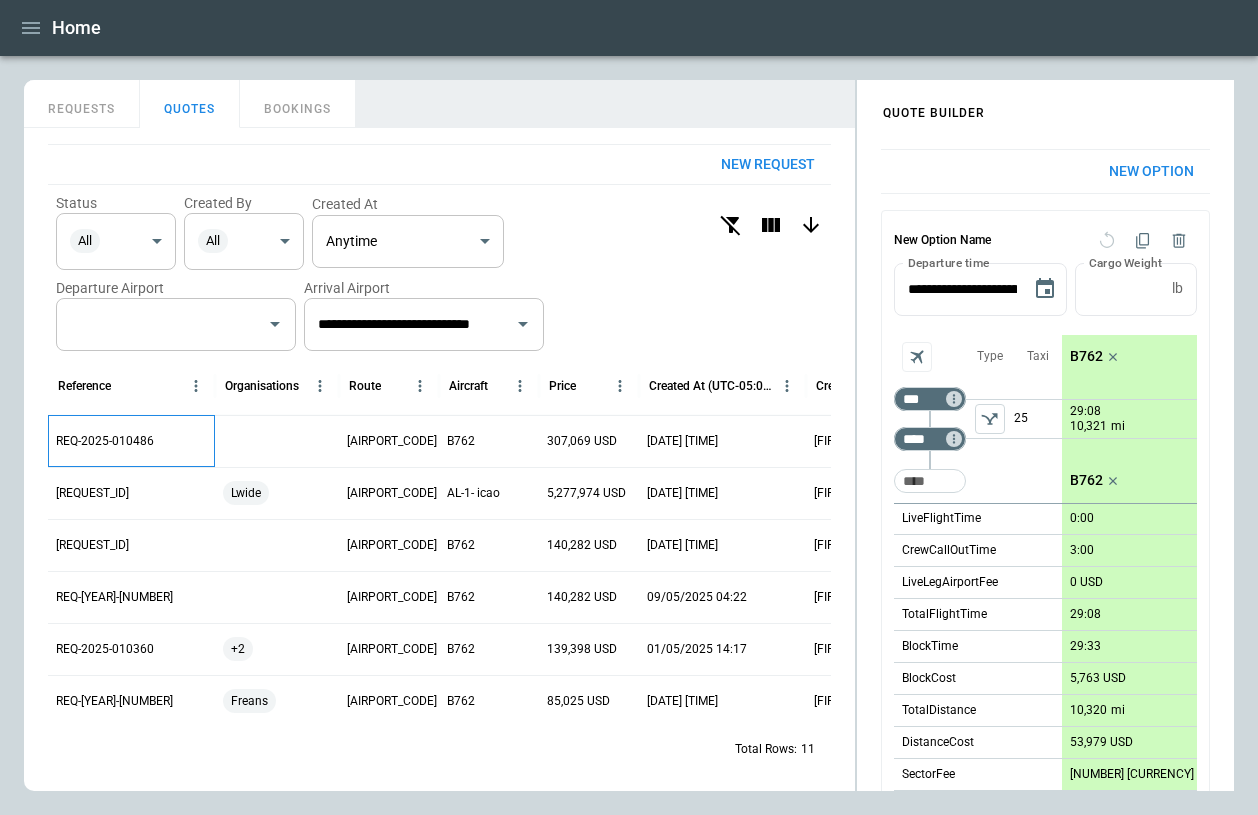 click on "REQ-2025-010486" at bounding box center (105, 441) 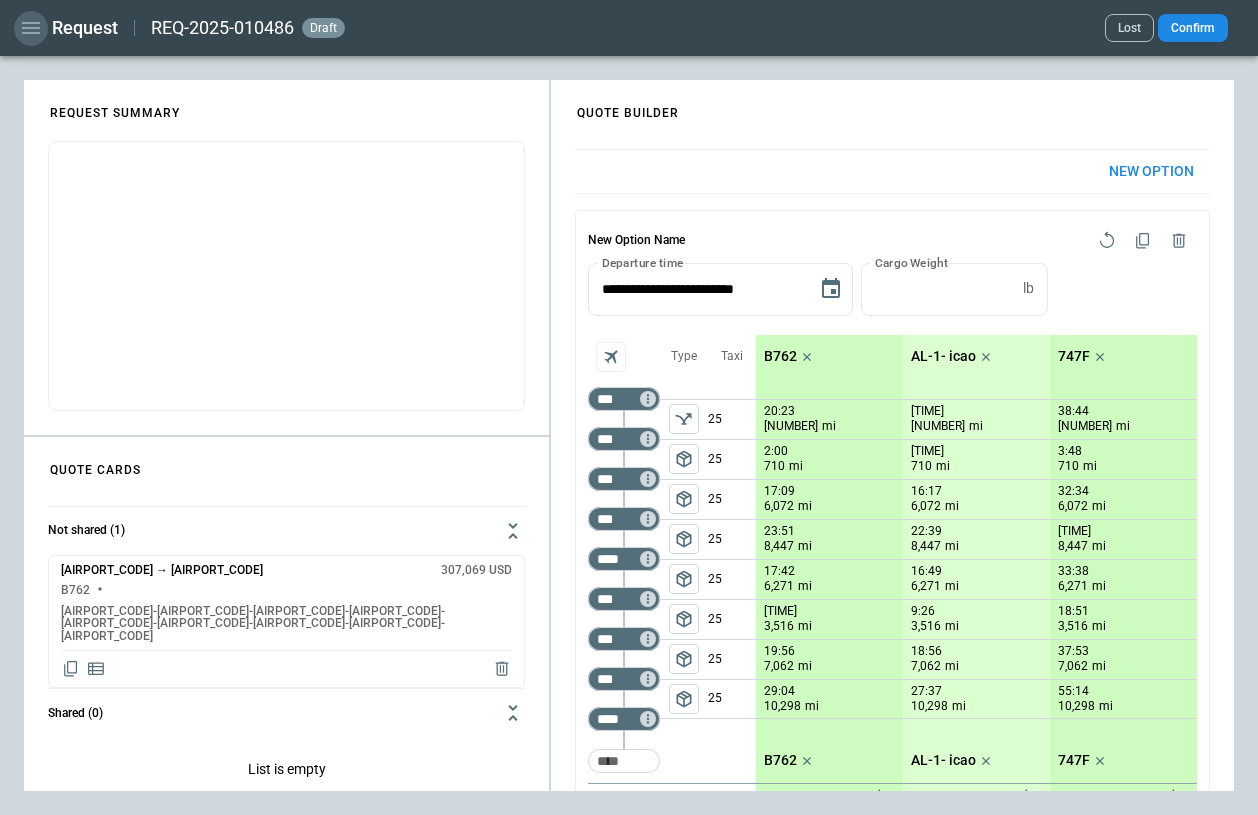 click at bounding box center (31, 28) 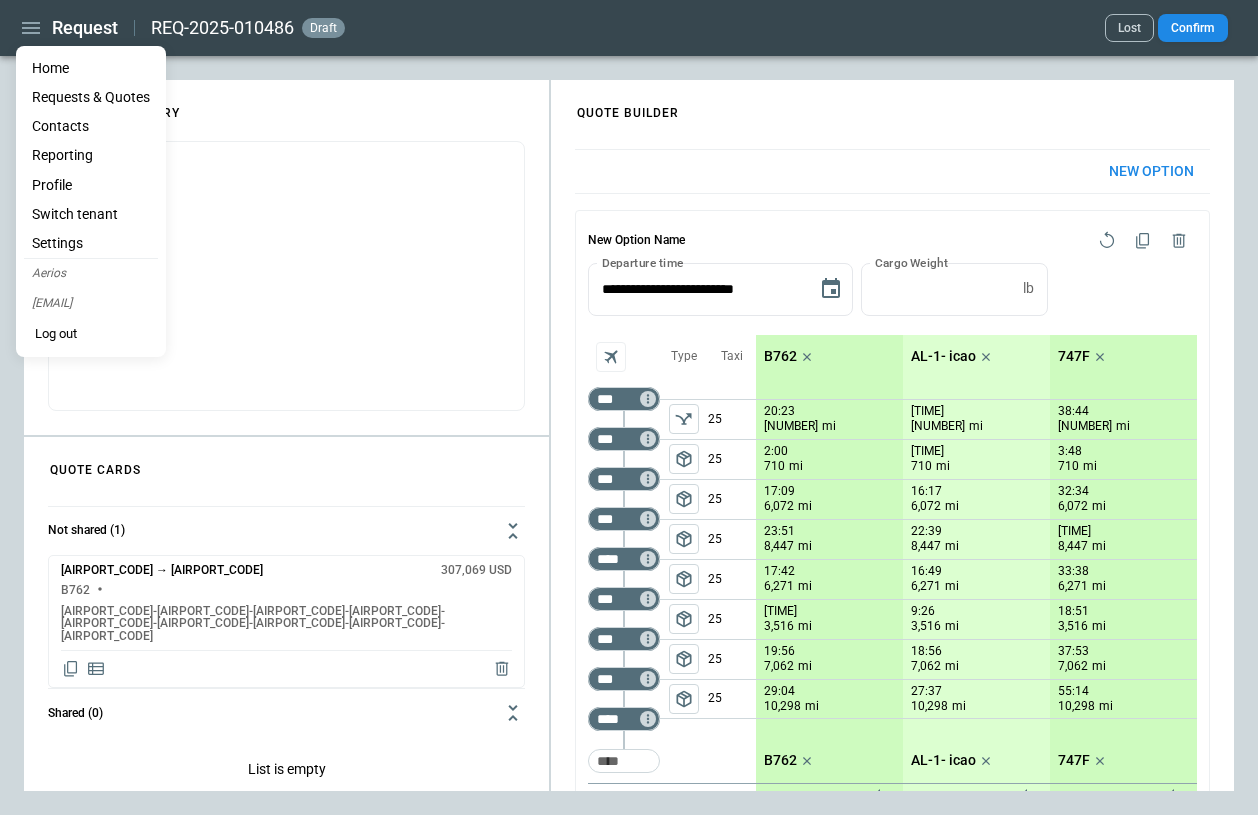 click on "Home" at bounding box center (91, 68) 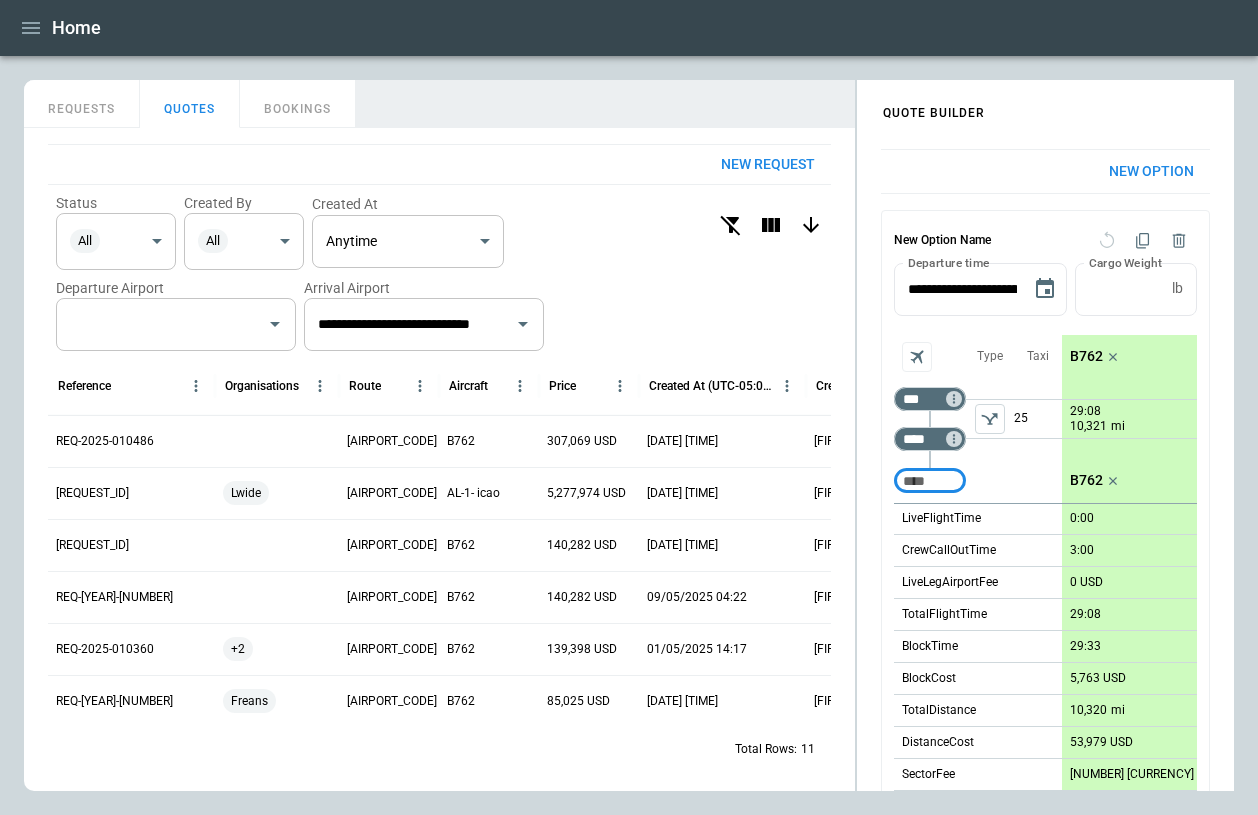 click at bounding box center [31, 28] 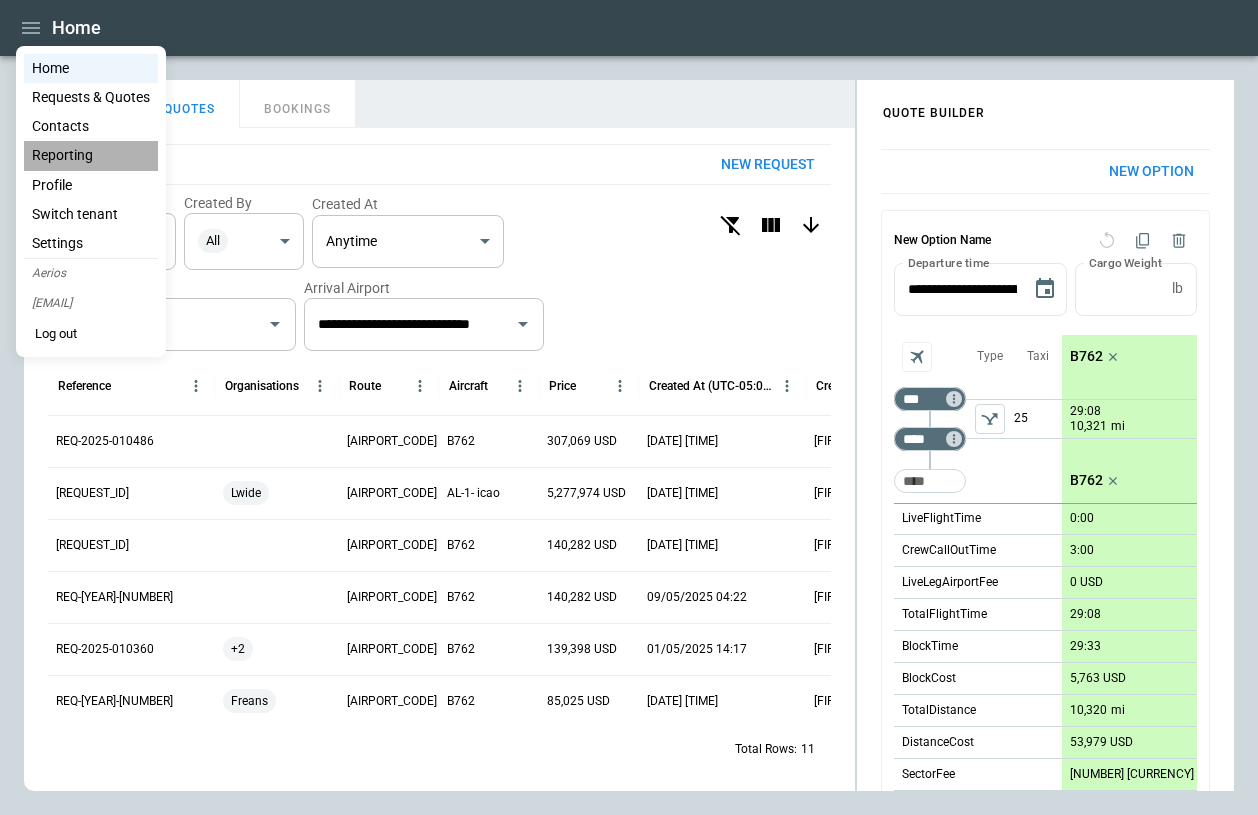 click on "Reporting" at bounding box center [91, 155] 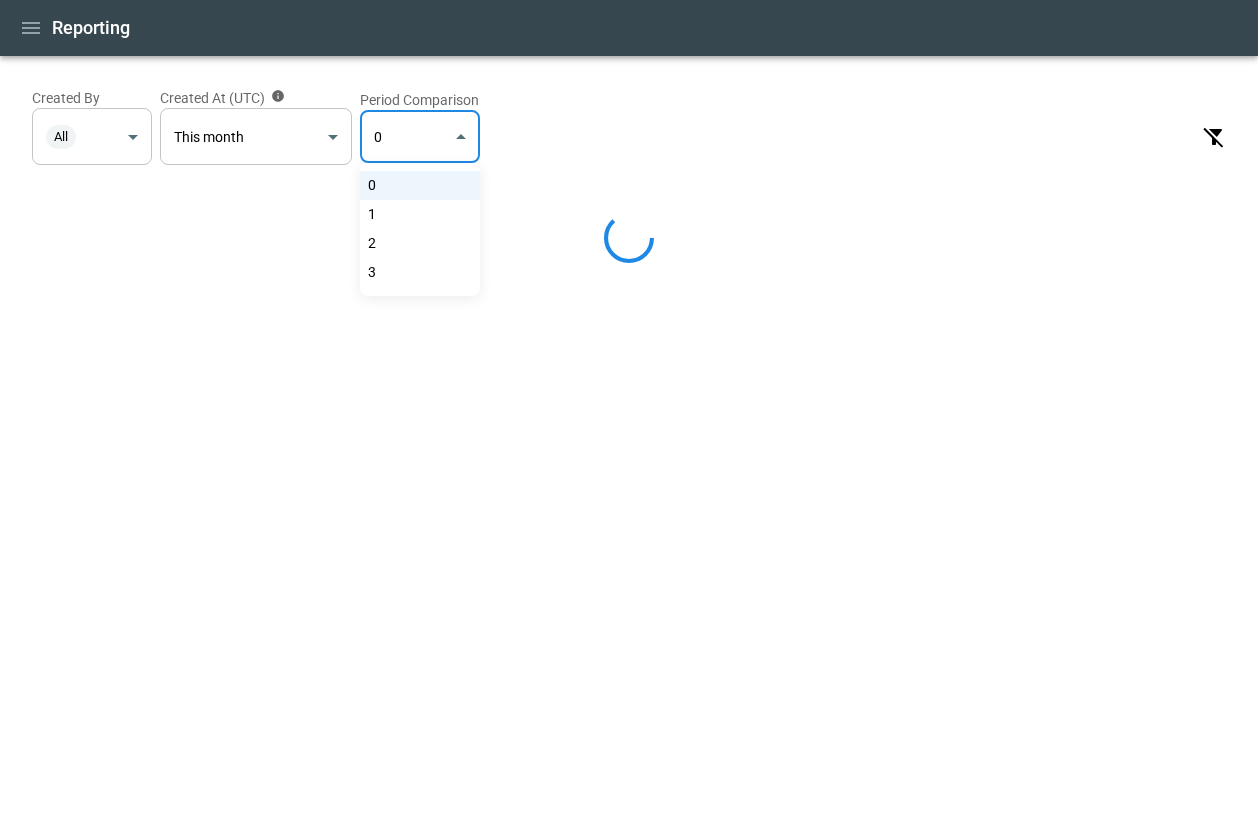 click on "**********" at bounding box center [629, 407] 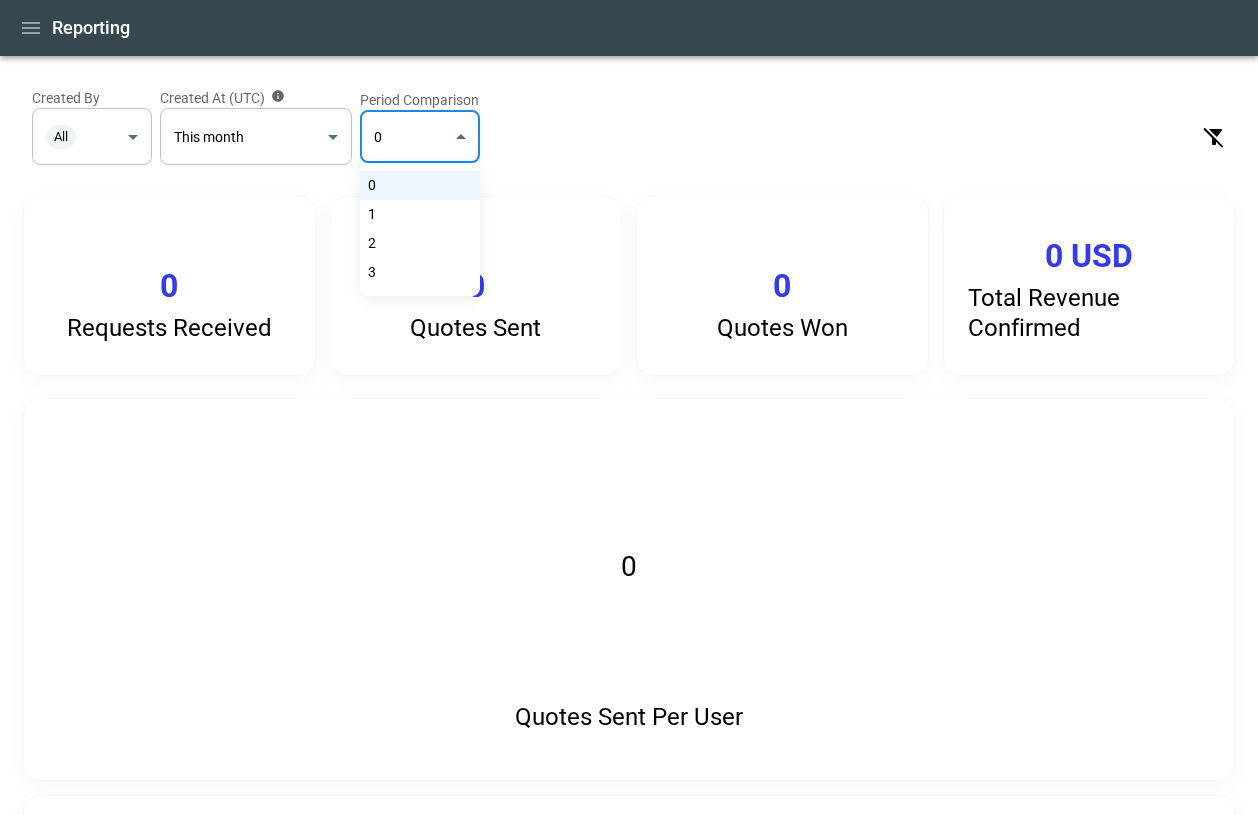 click at bounding box center [629, 407] 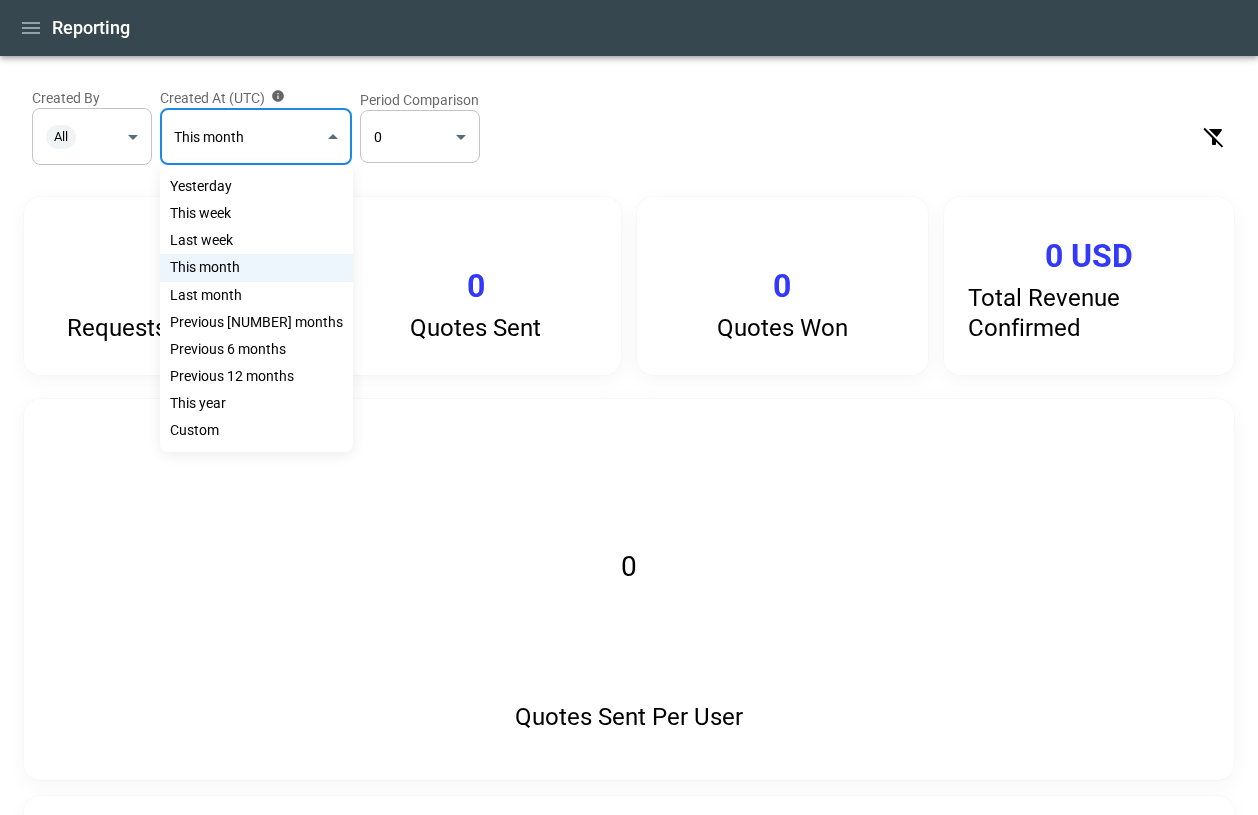 click on "**********" at bounding box center [629, 407] 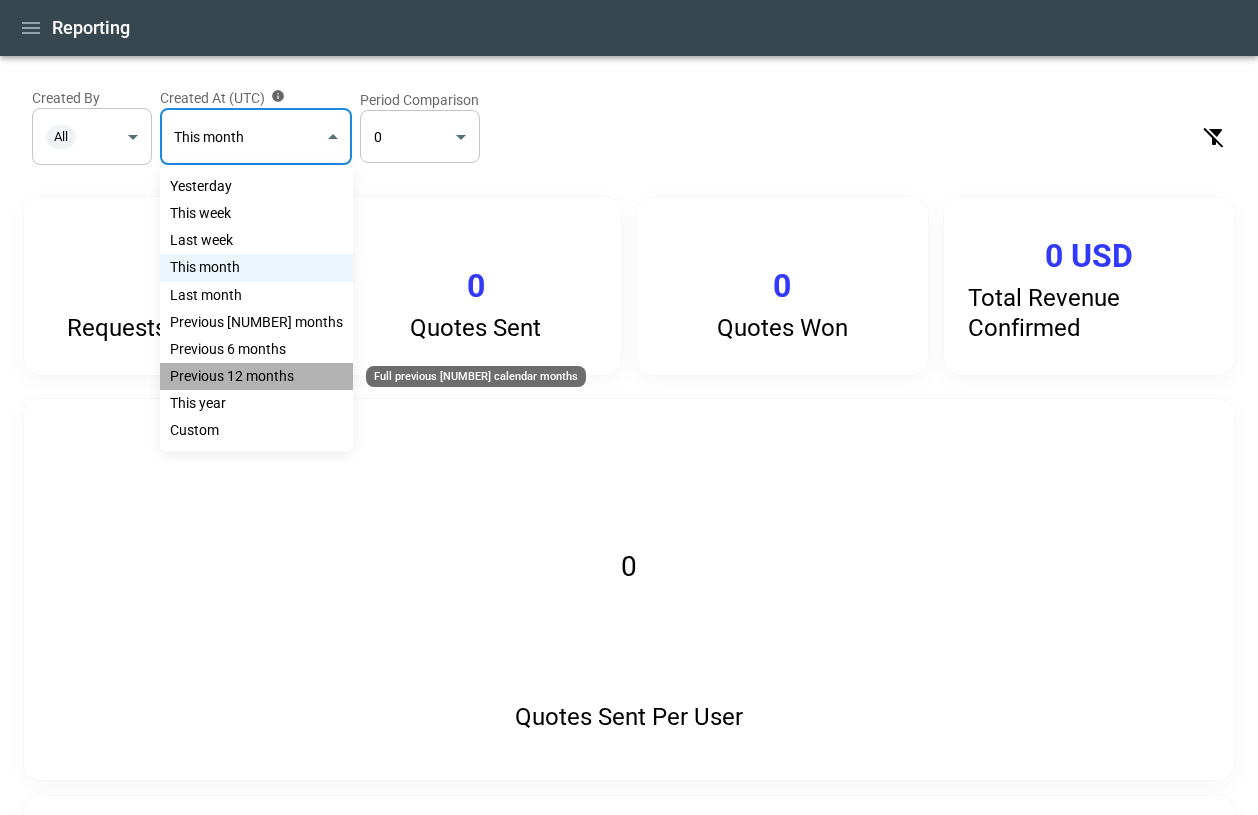 click on "Previous 12 months" at bounding box center (256, 376) 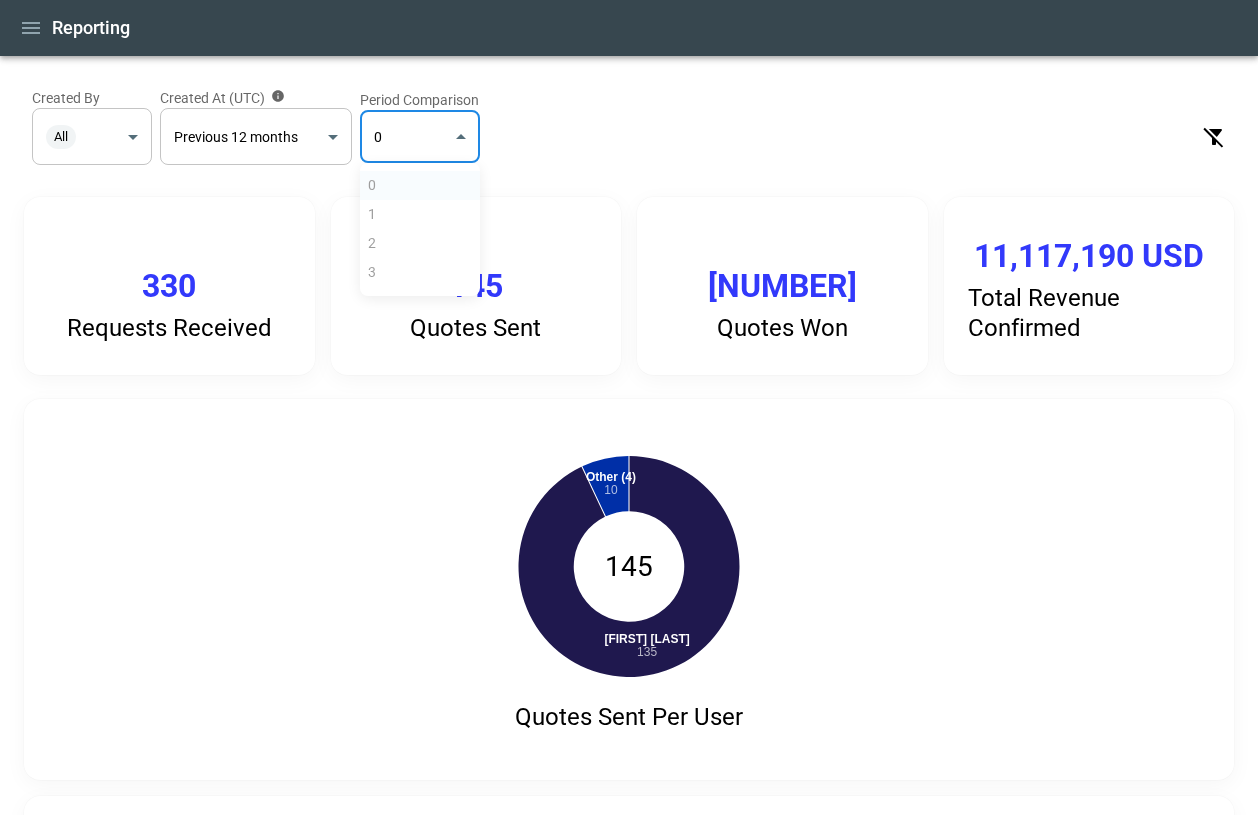 click on "**********" at bounding box center [629, 407] 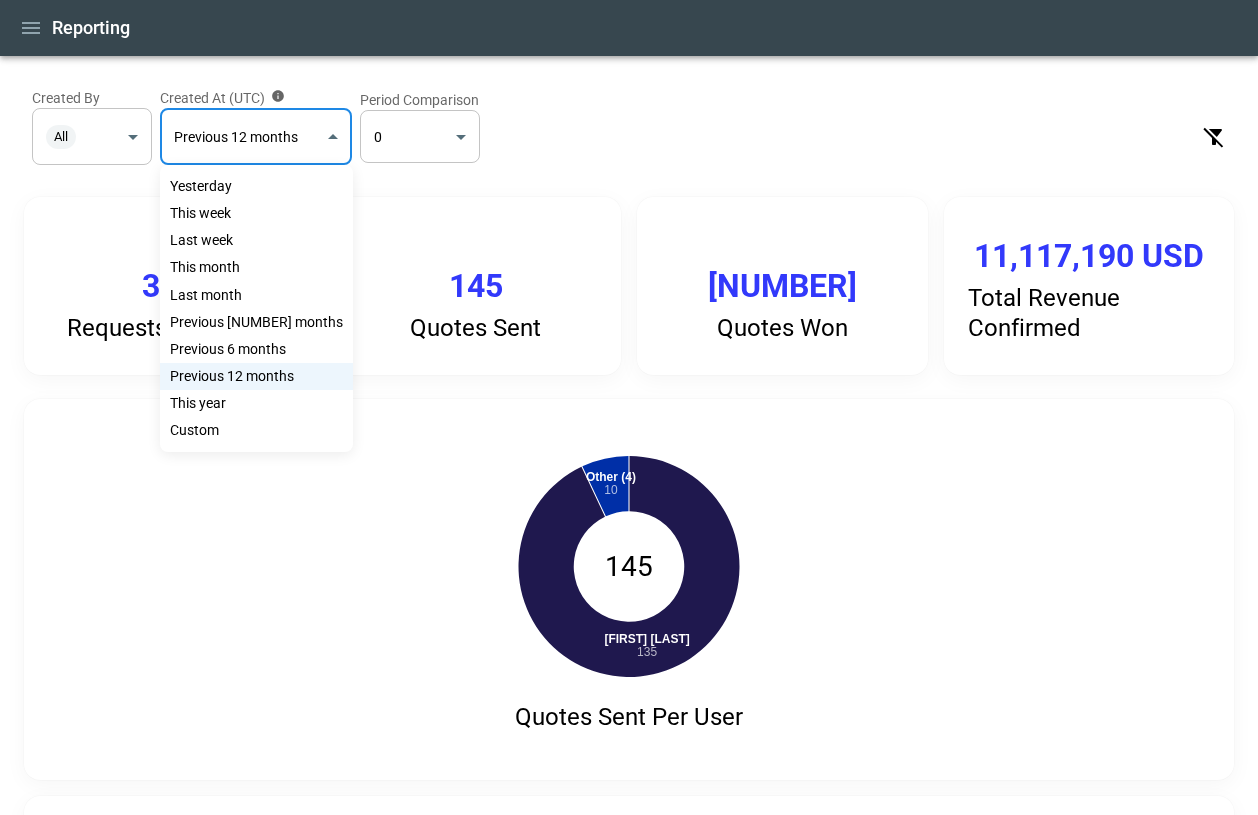click on "**********" at bounding box center (629, 407) 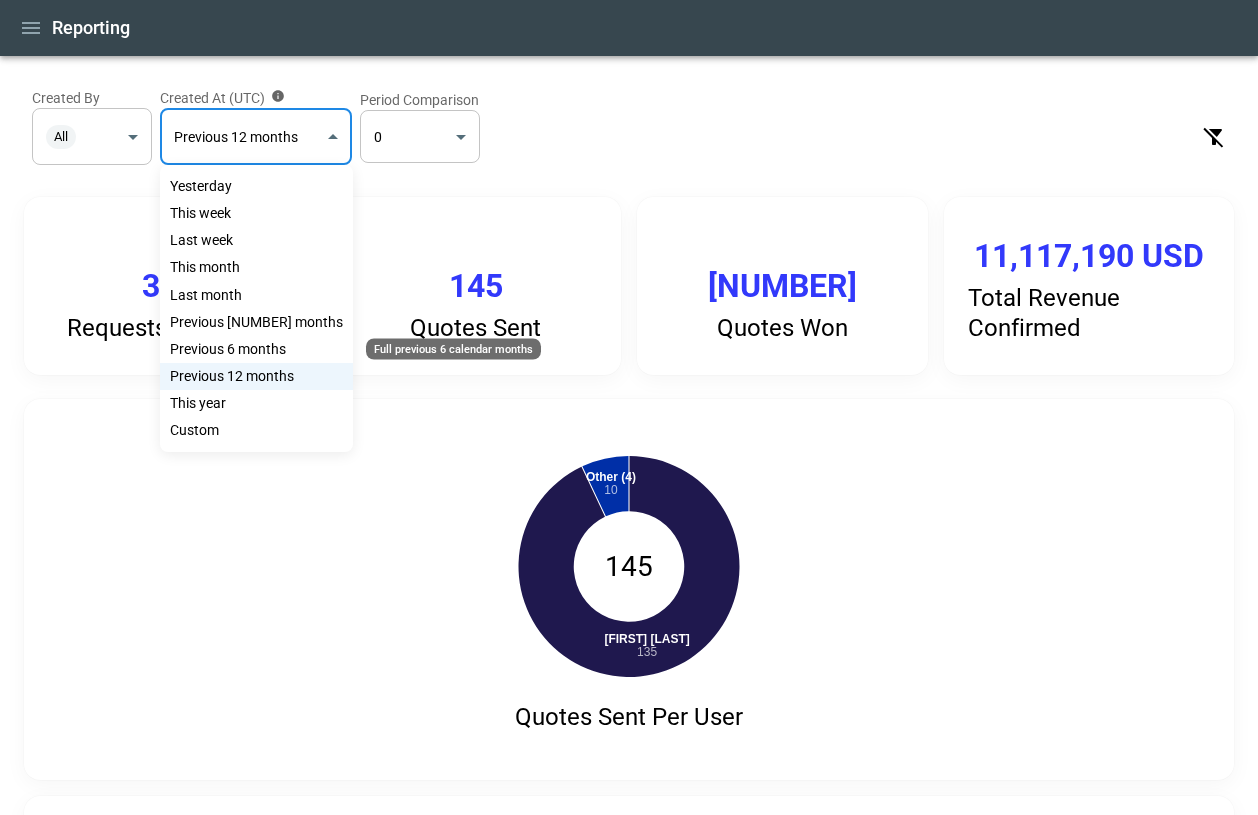 click on "Previous 6 months" at bounding box center (256, 349) 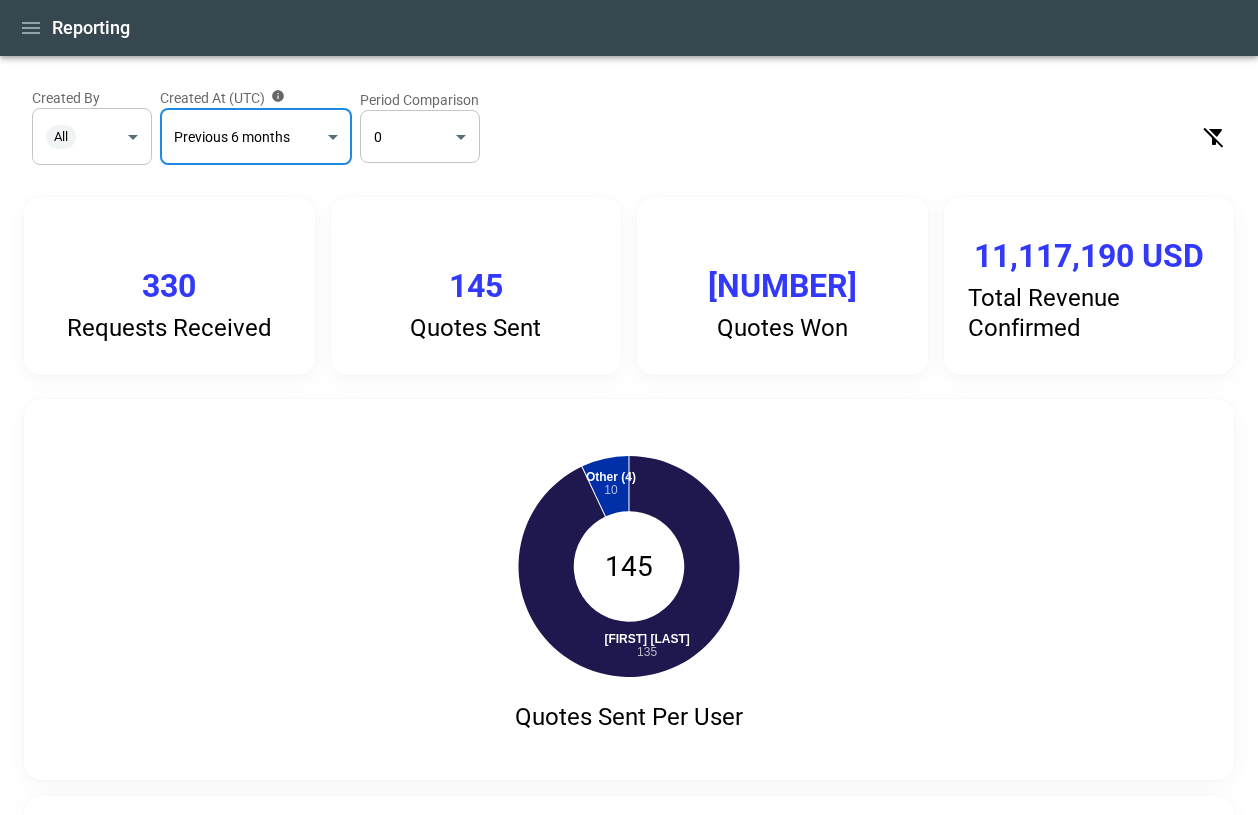 click on "**********" at bounding box center (629, 407) 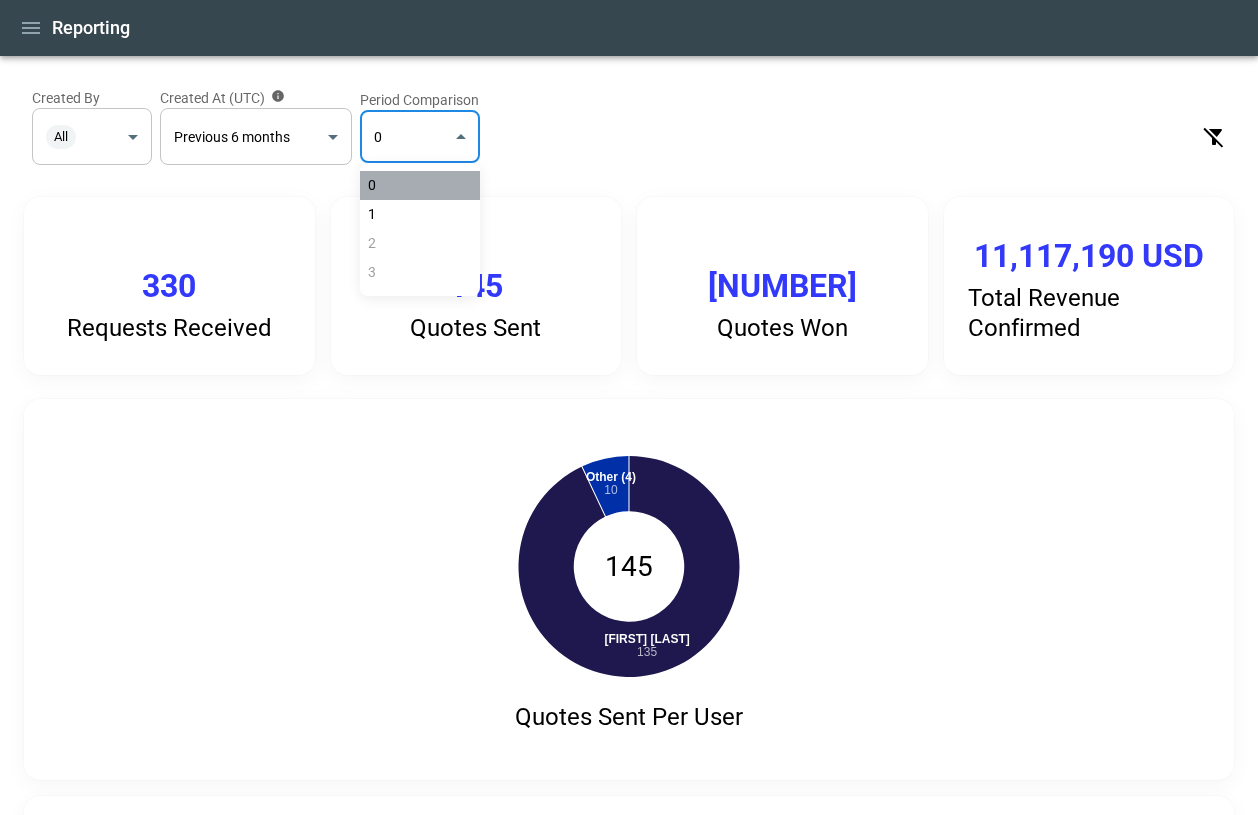 click on "0" at bounding box center [420, 185] 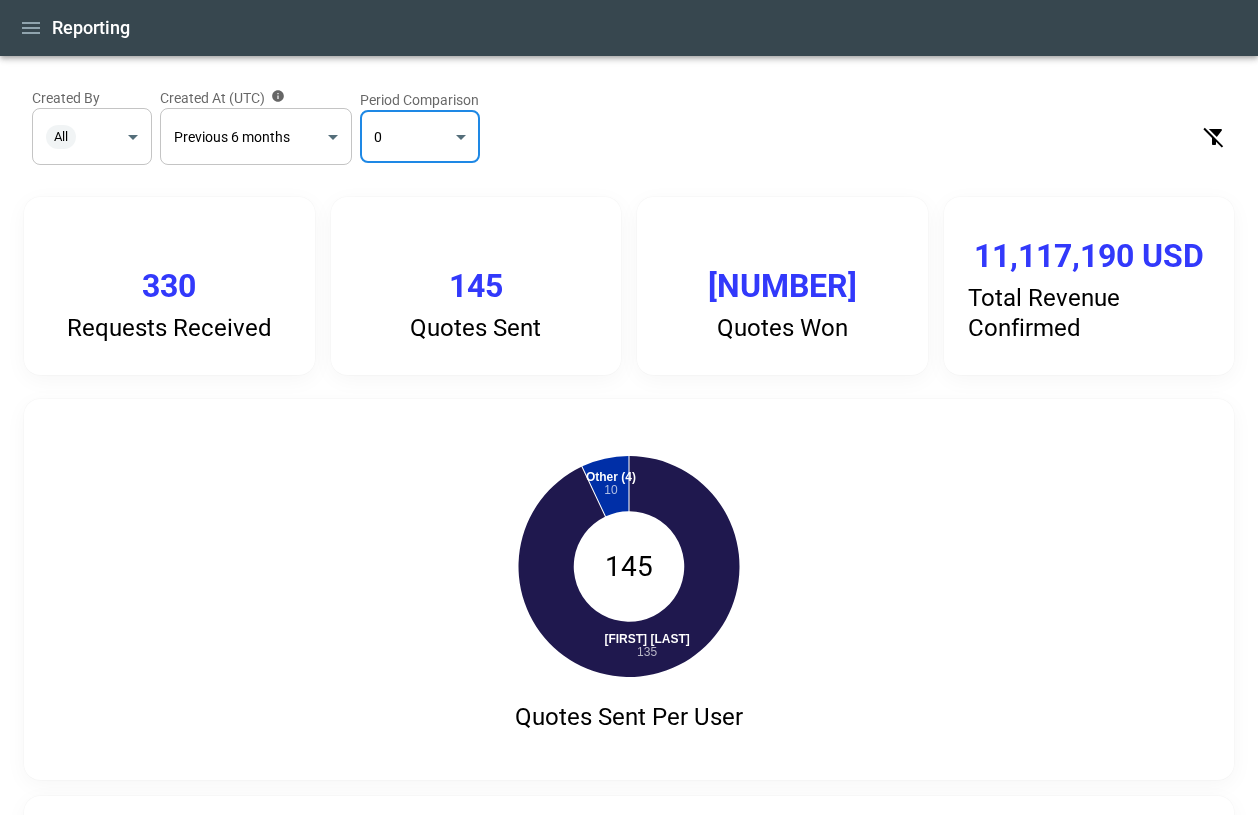 click on "**********" at bounding box center (629, 407) 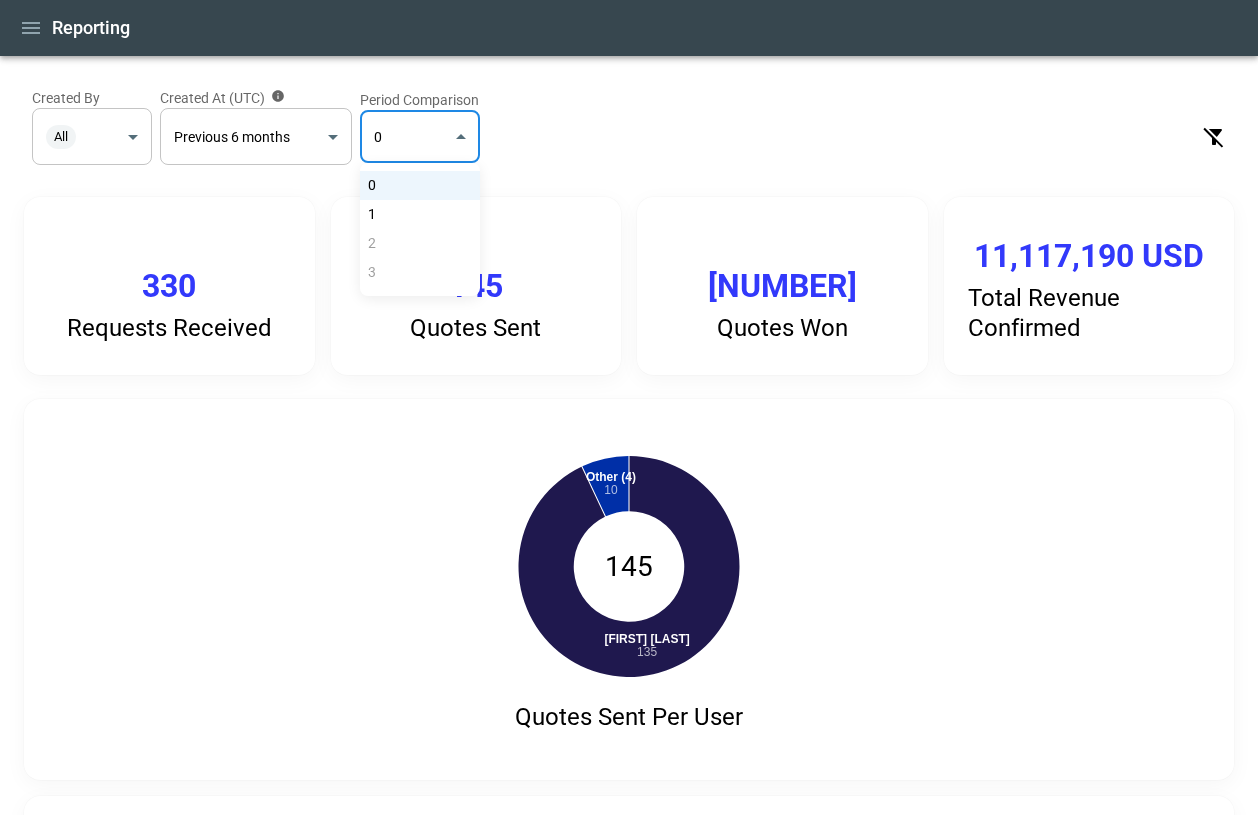 click on "0" at bounding box center [420, 185] 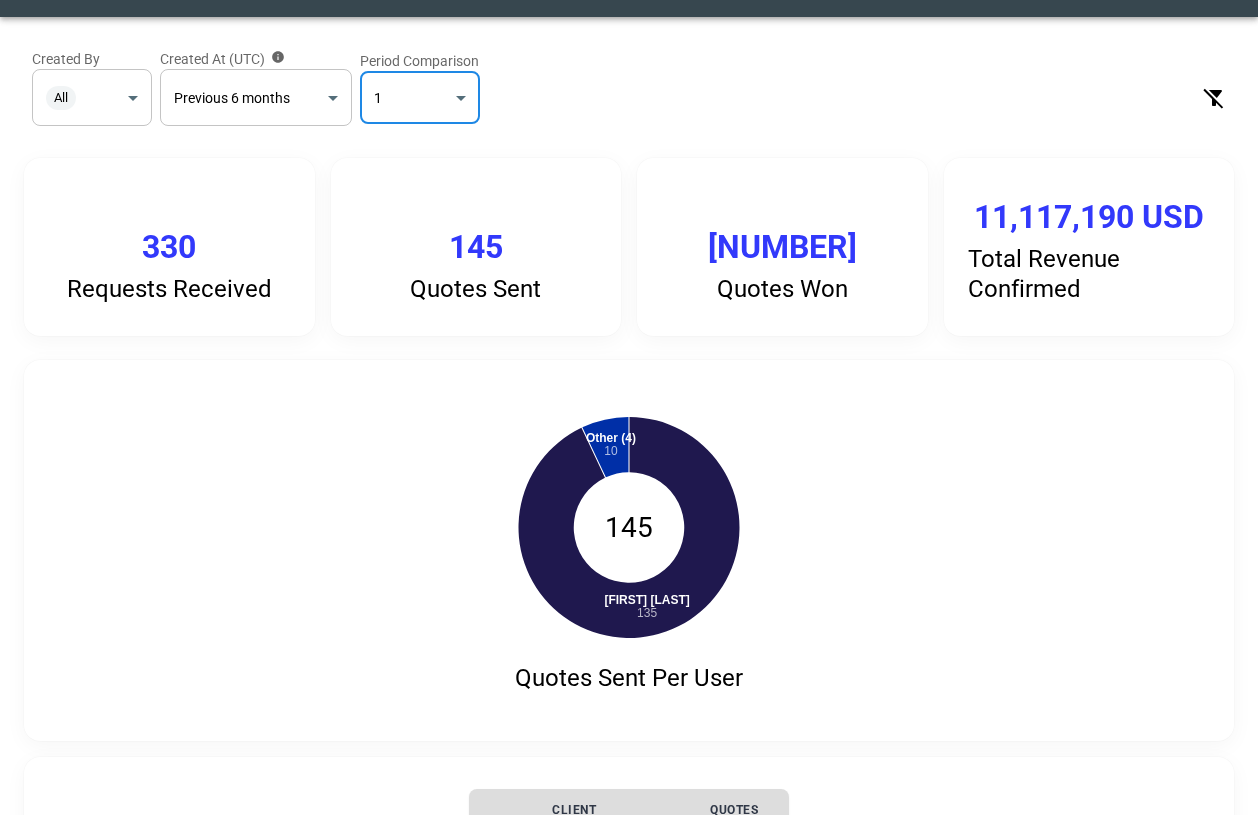 scroll, scrollTop: 0, scrollLeft: 0, axis: both 